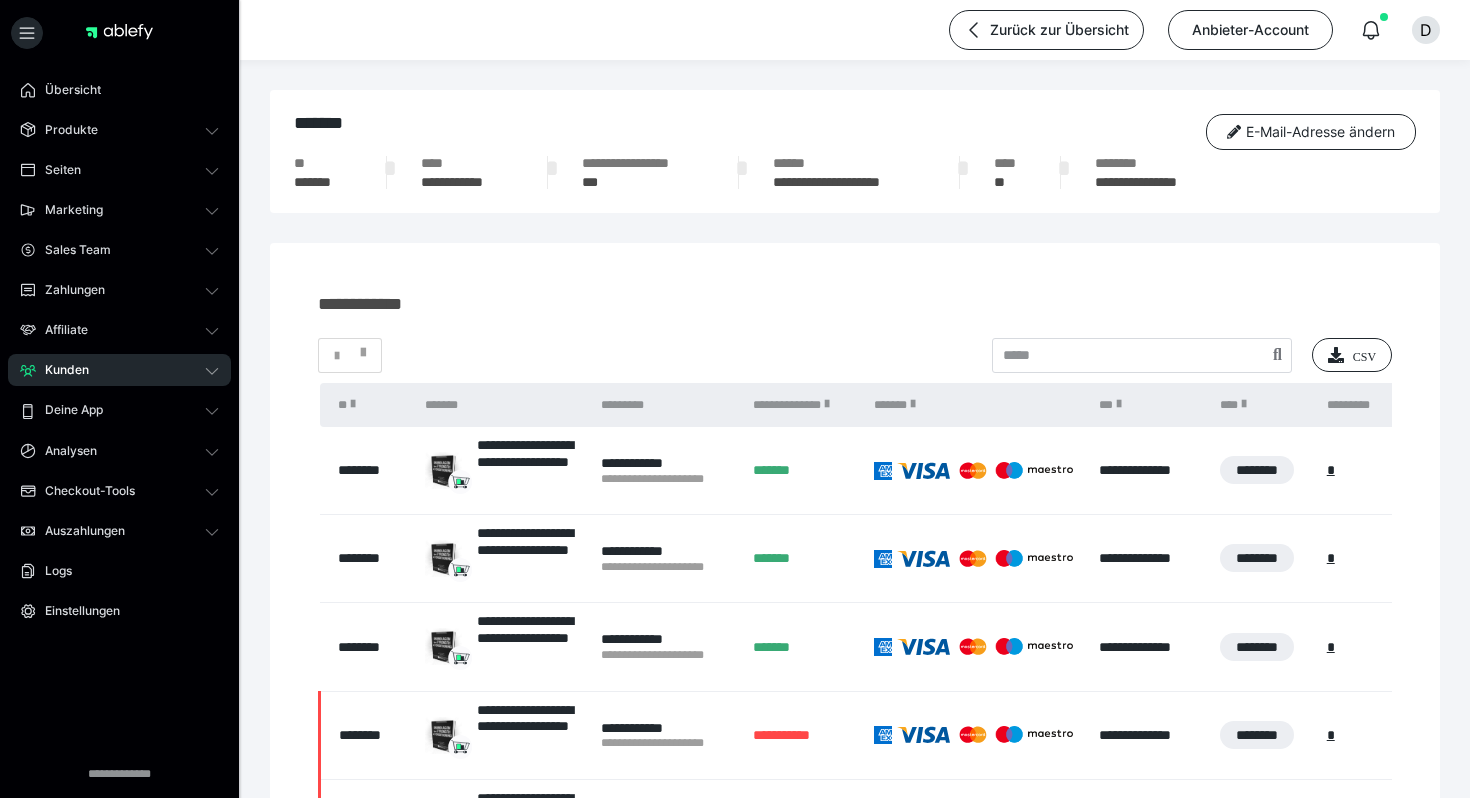 scroll, scrollTop: 596, scrollLeft: 0, axis: vertical 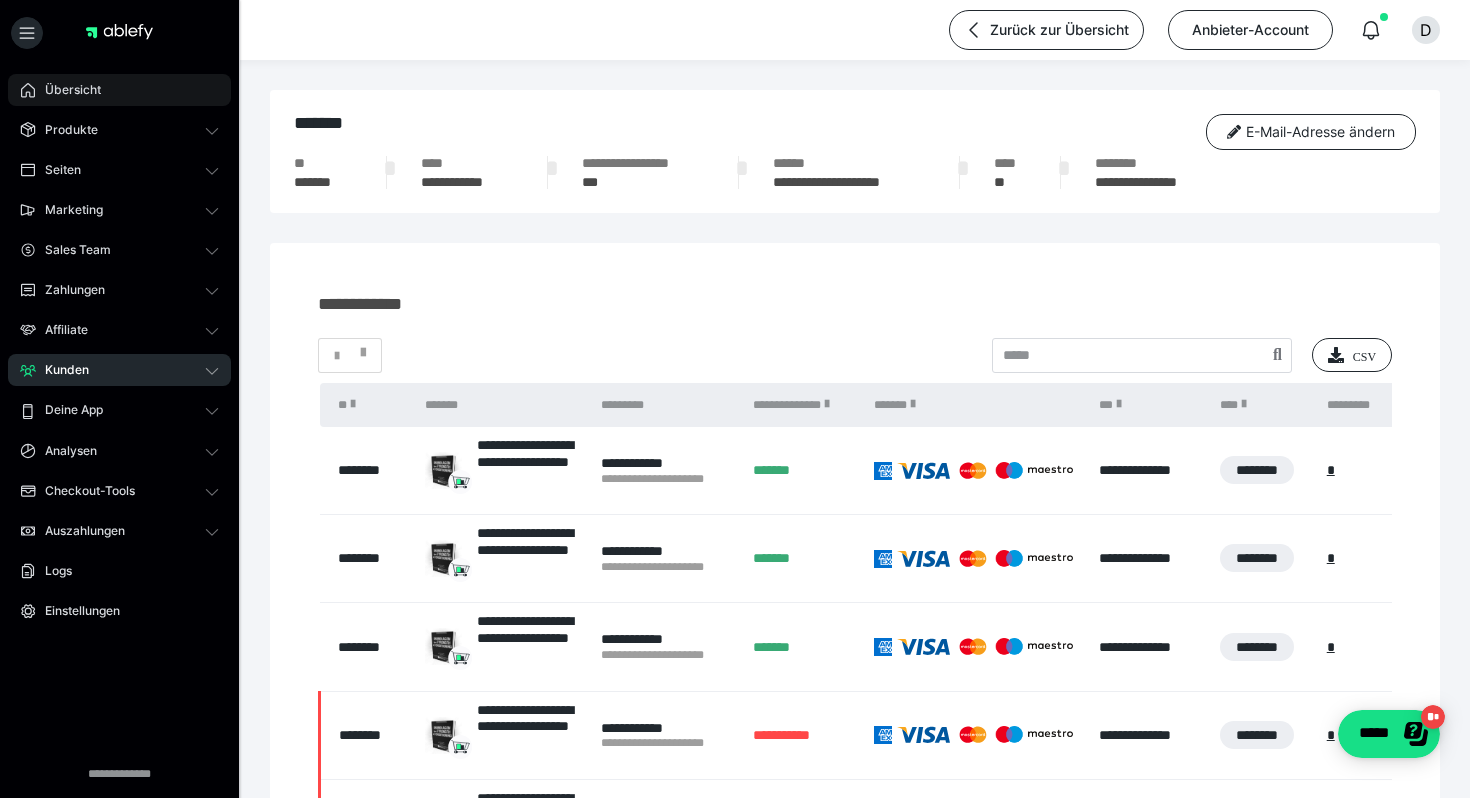 click on "Übersicht" at bounding box center [119, 90] 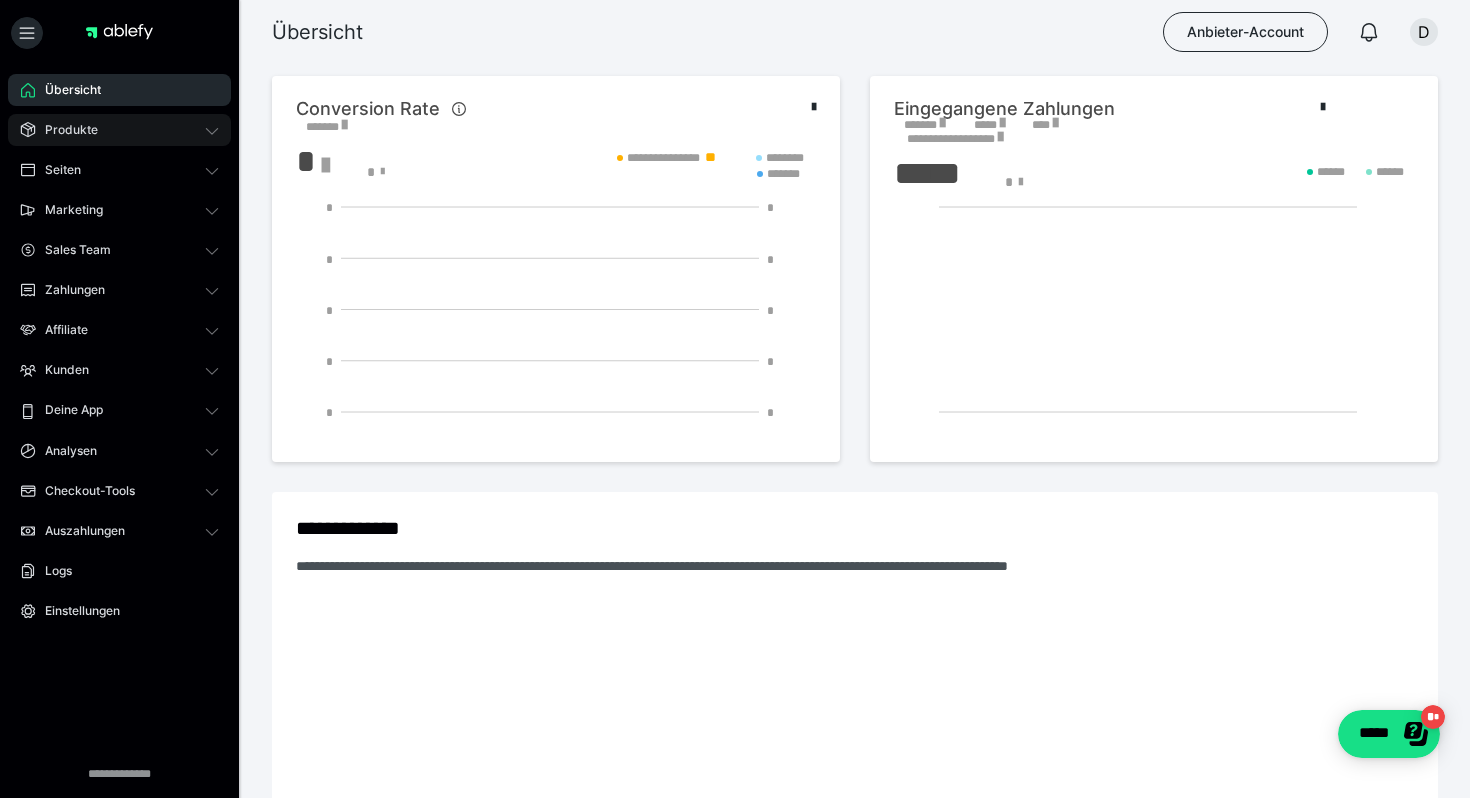 click on "Produkte" at bounding box center [64, 130] 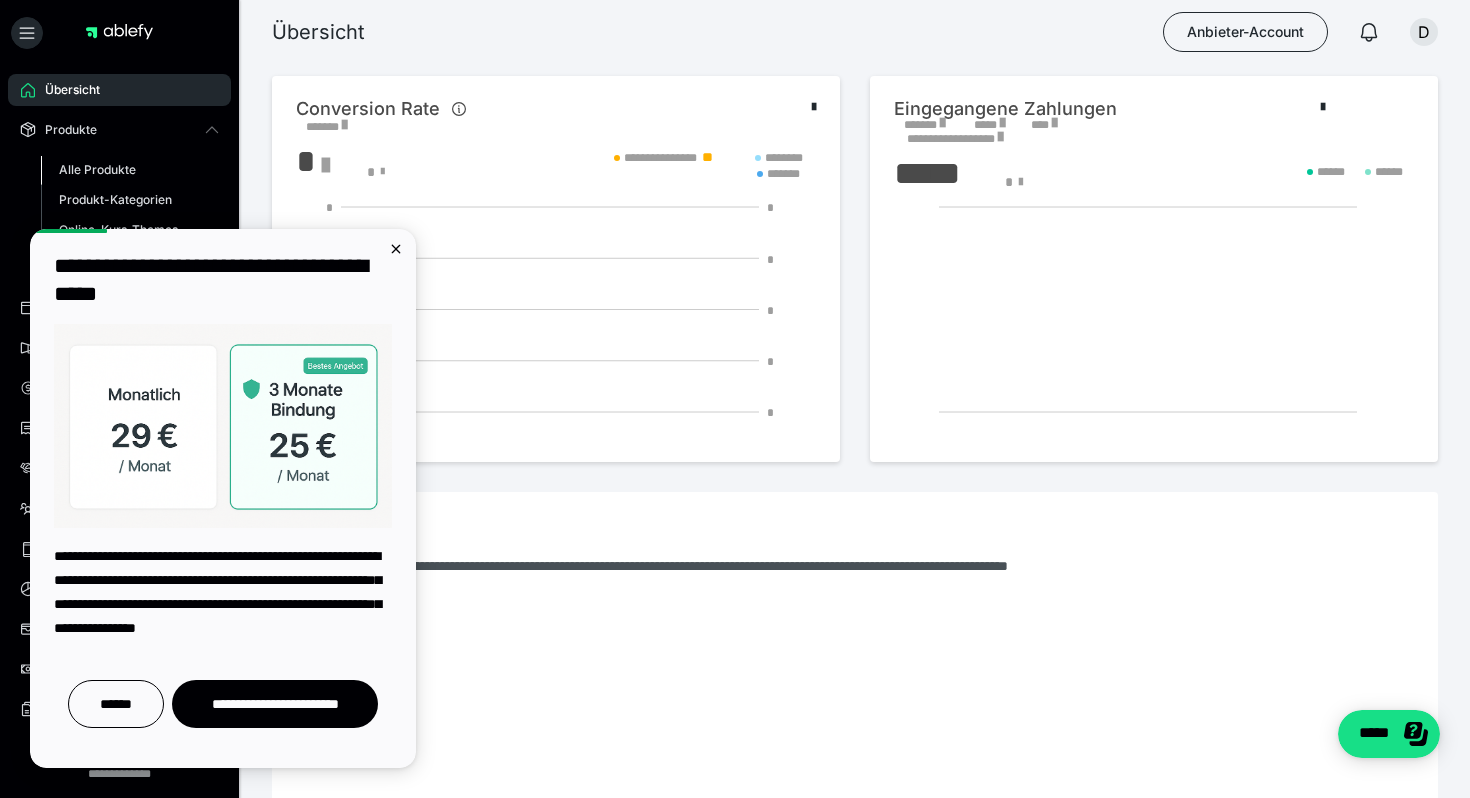 scroll, scrollTop: 0, scrollLeft: 0, axis: both 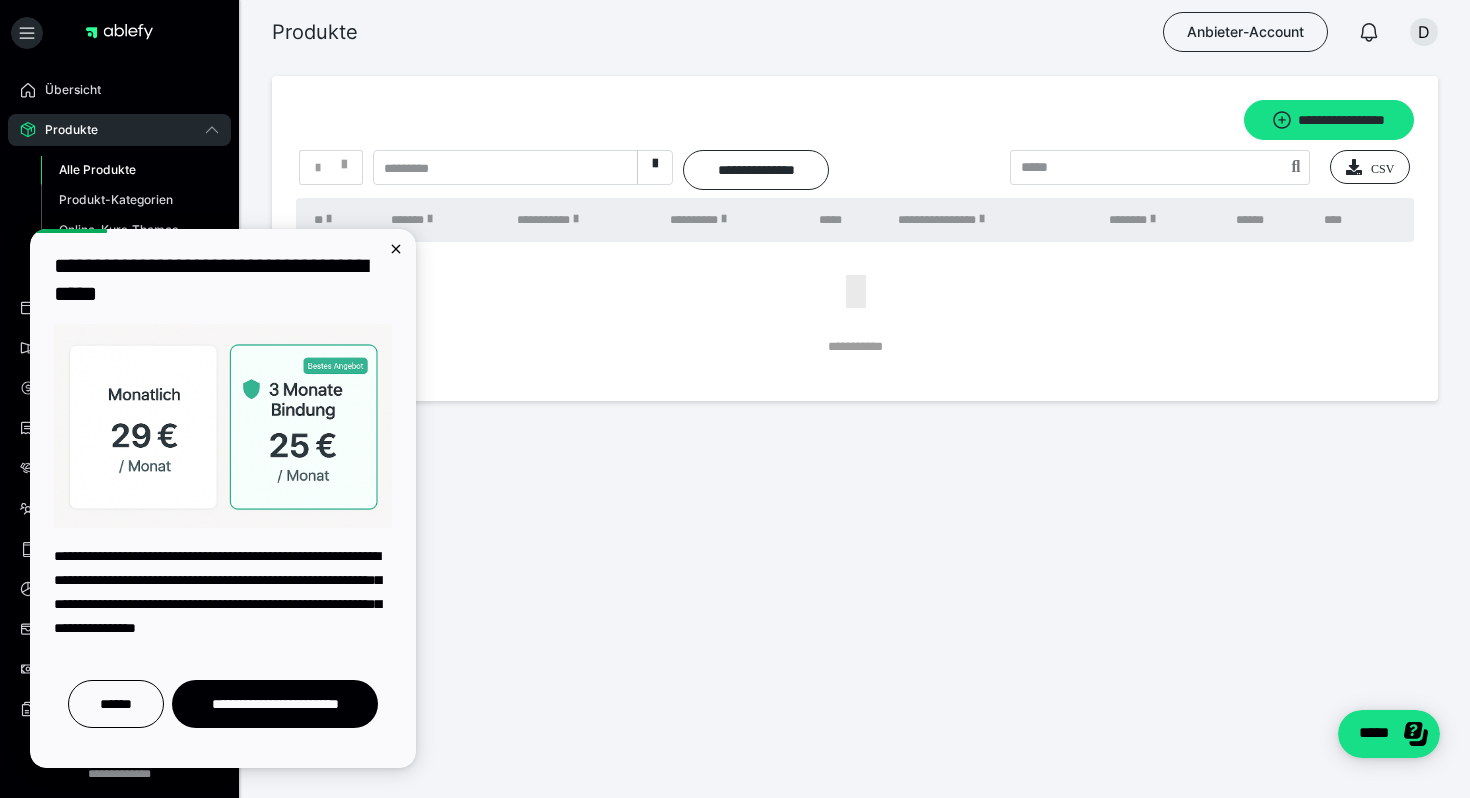 click on "Produkte" at bounding box center (119, 130) 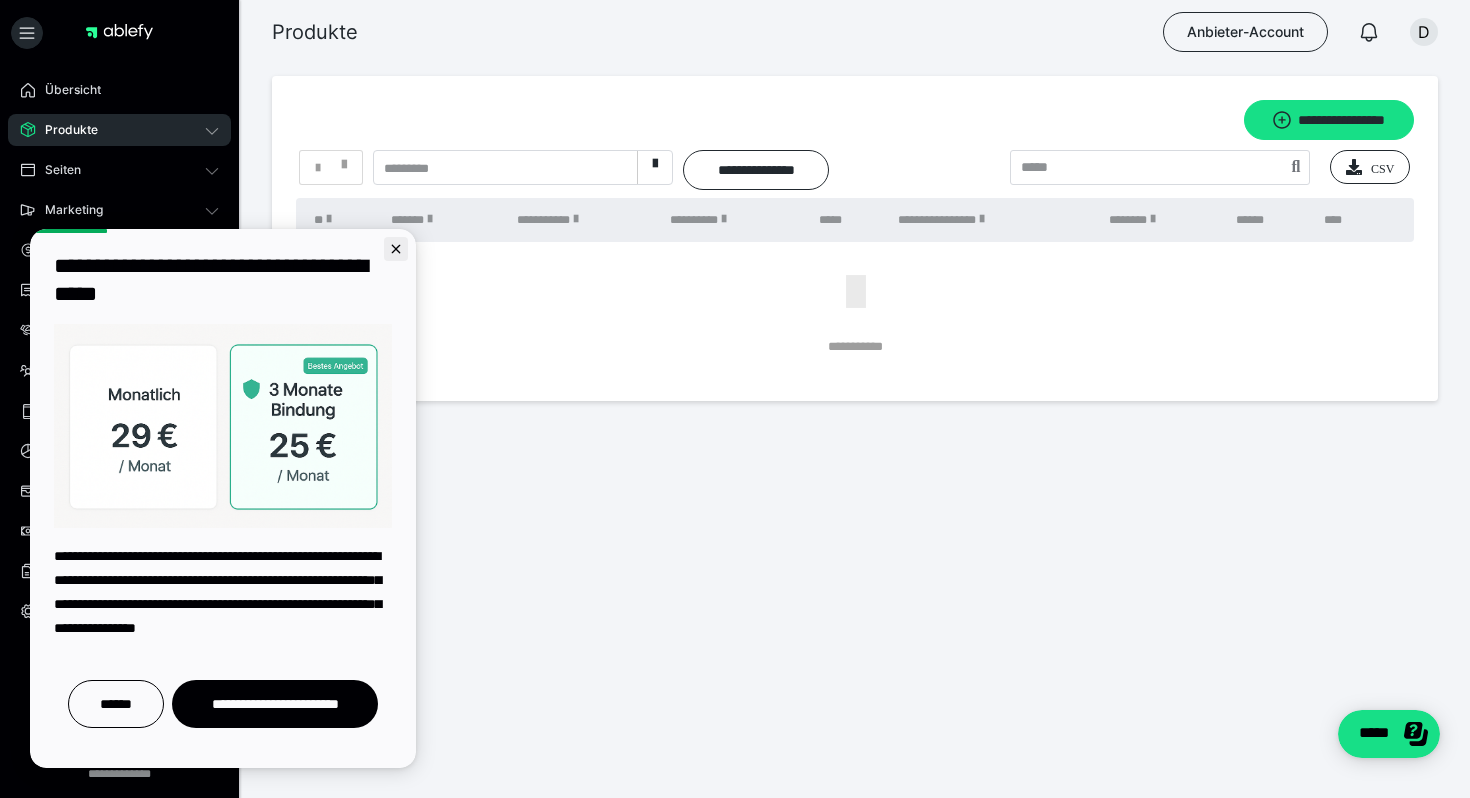 click 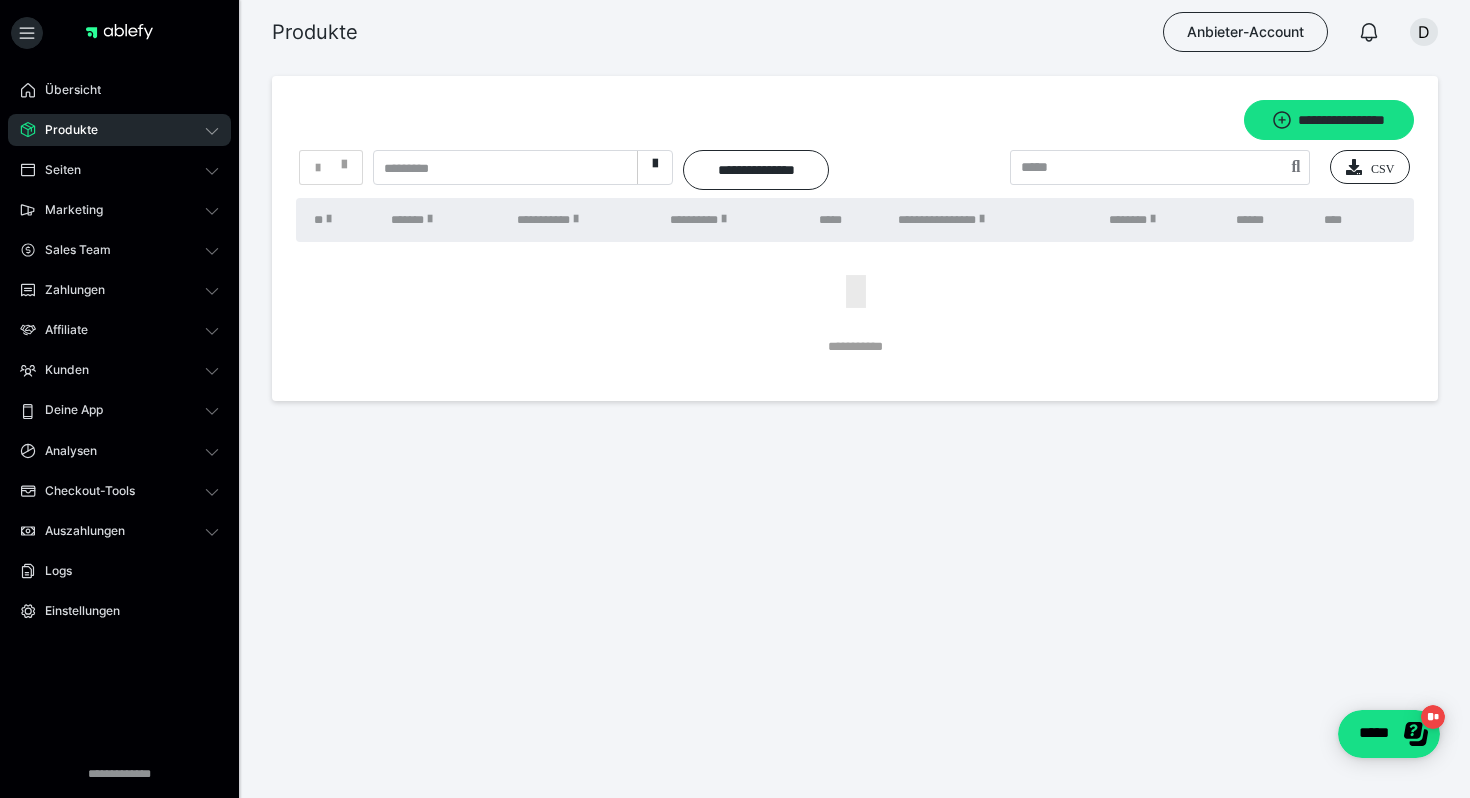 scroll, scrollTop: 0, scrollLeft: 0, axis: both 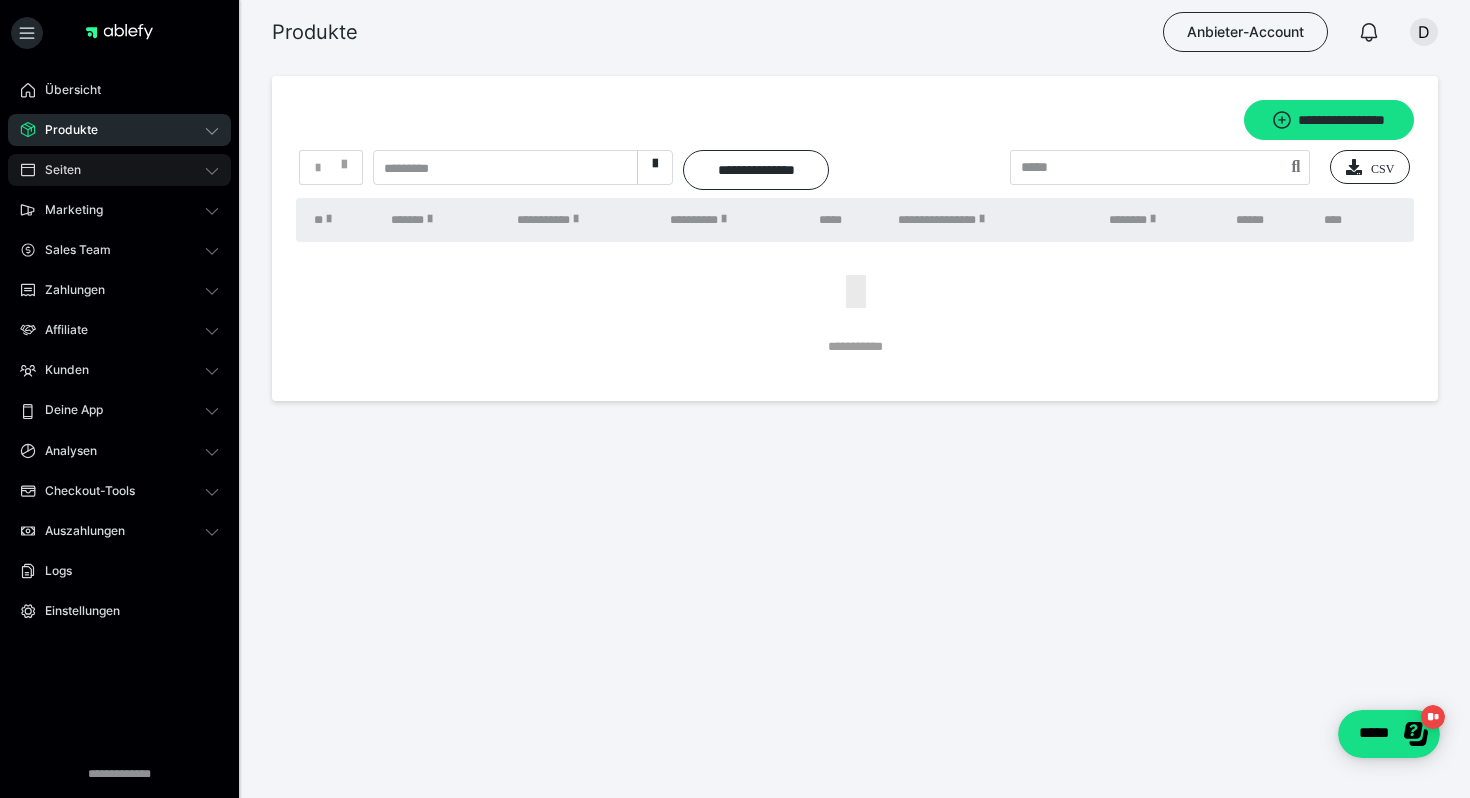 click on "Seiten" at bounding box center [119, 170] 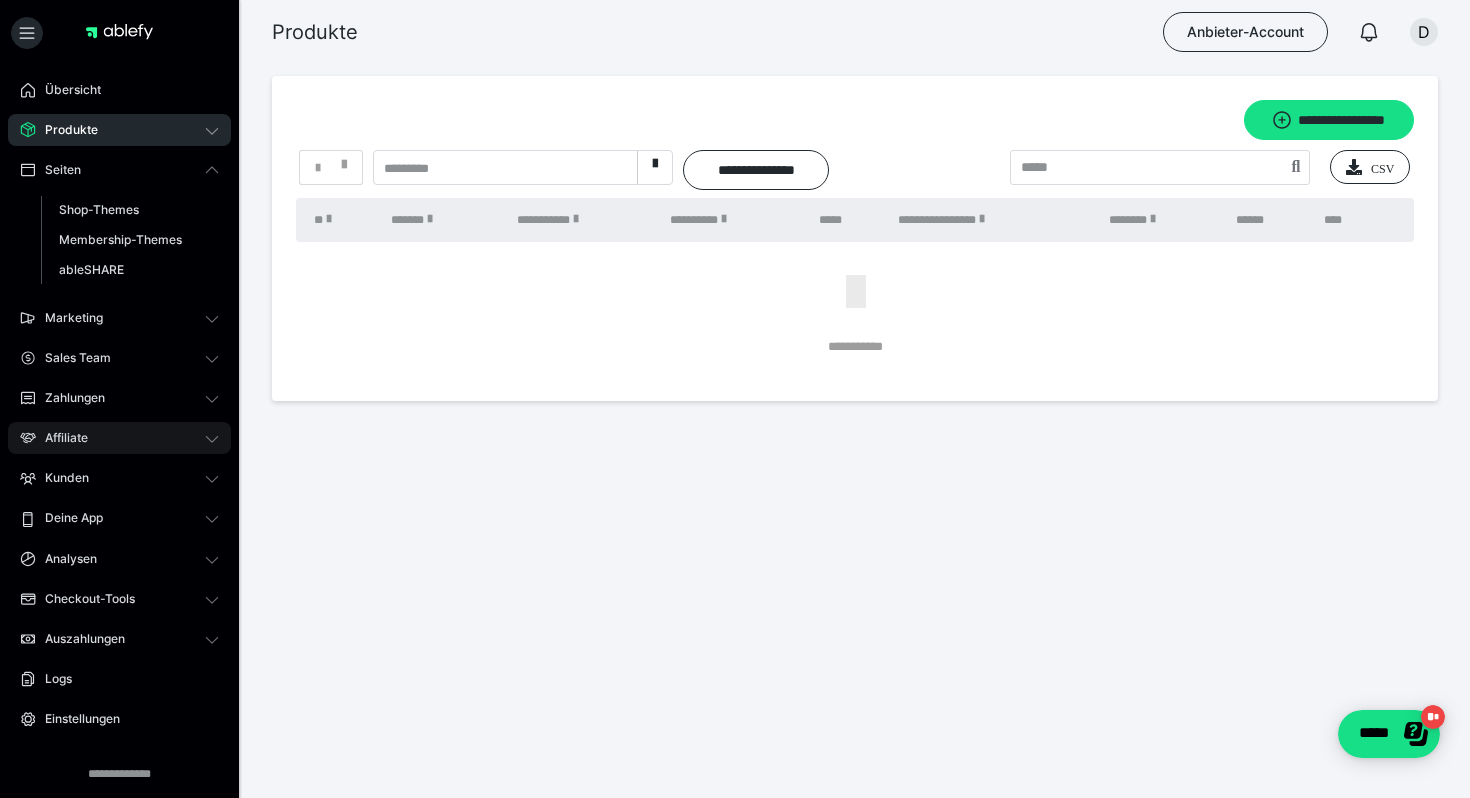 click on "Affiliate" at bounding box center [59, 438] 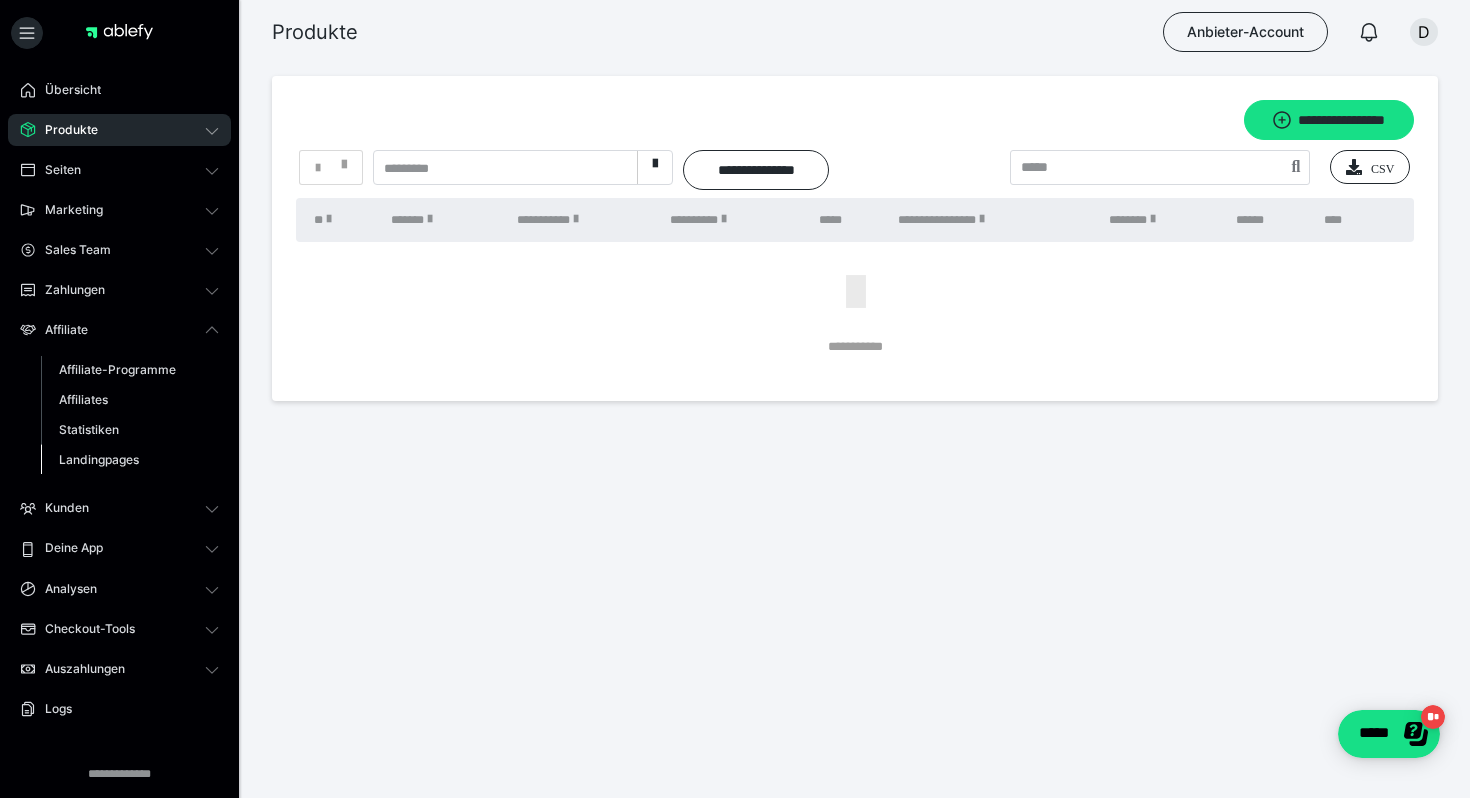 click on "Landingpages" at bounding box center [99, 459] 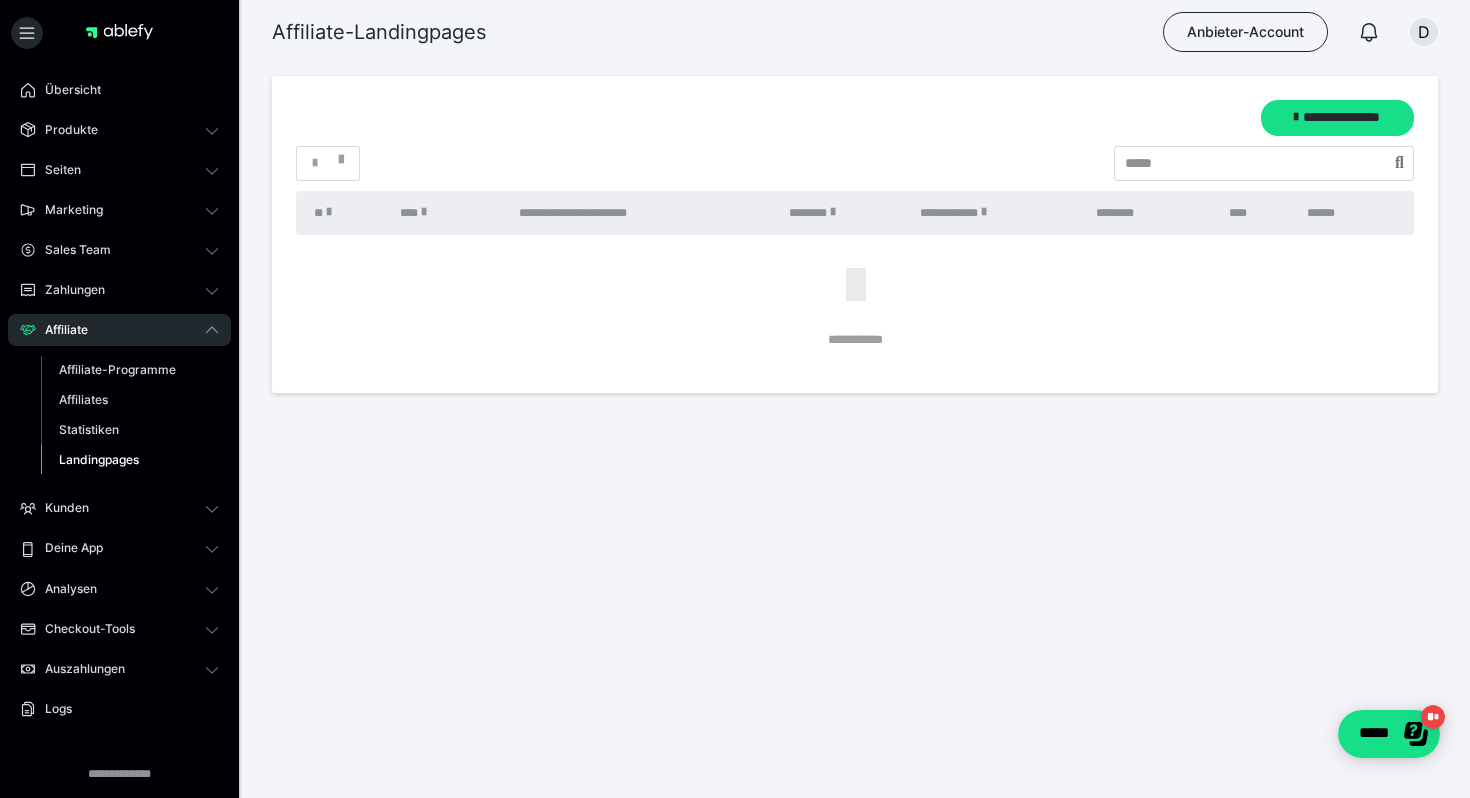 click on "Landingpages" at bounding box center (99, 459) 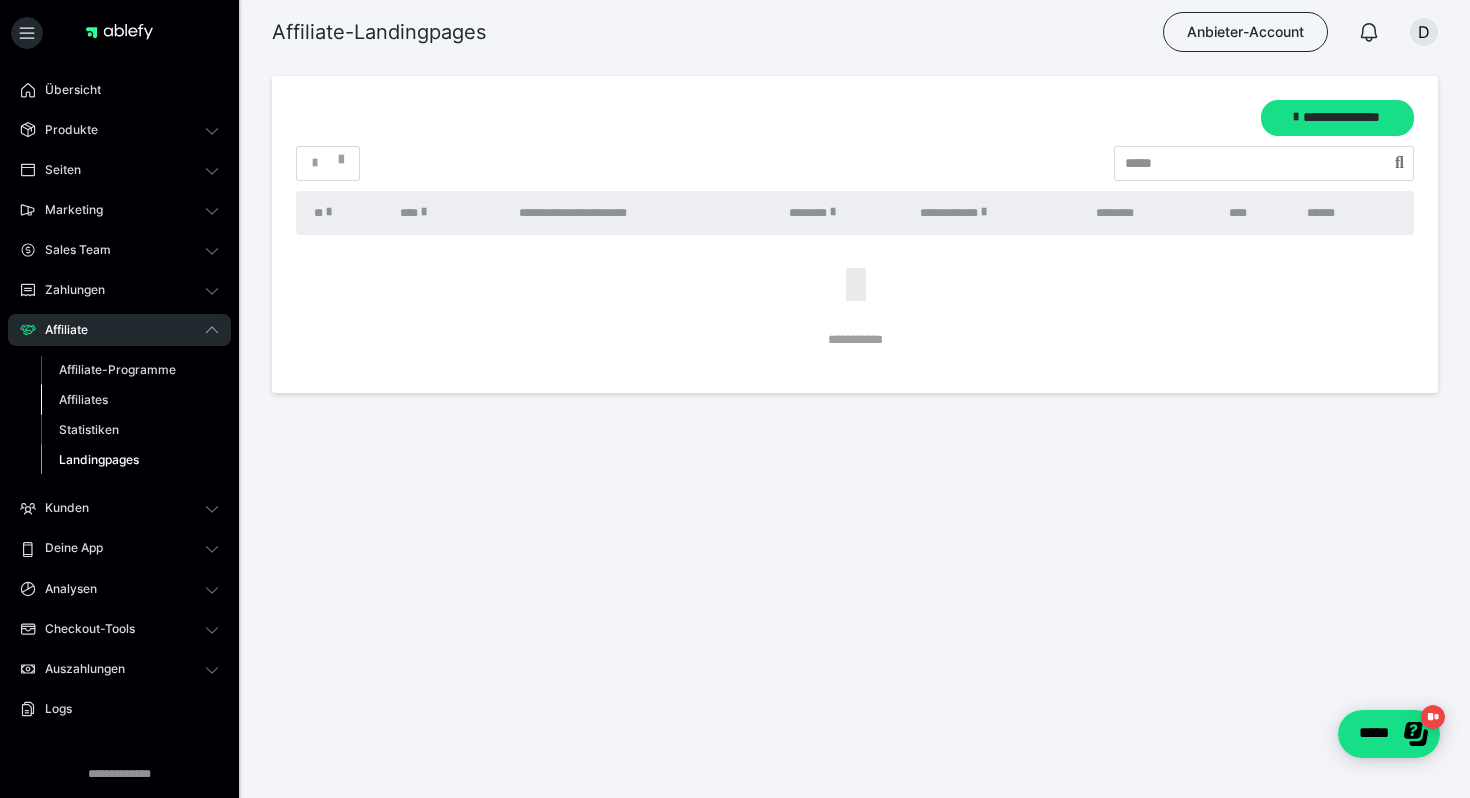 click on "Affiliates" at bounding box center [83, 399] 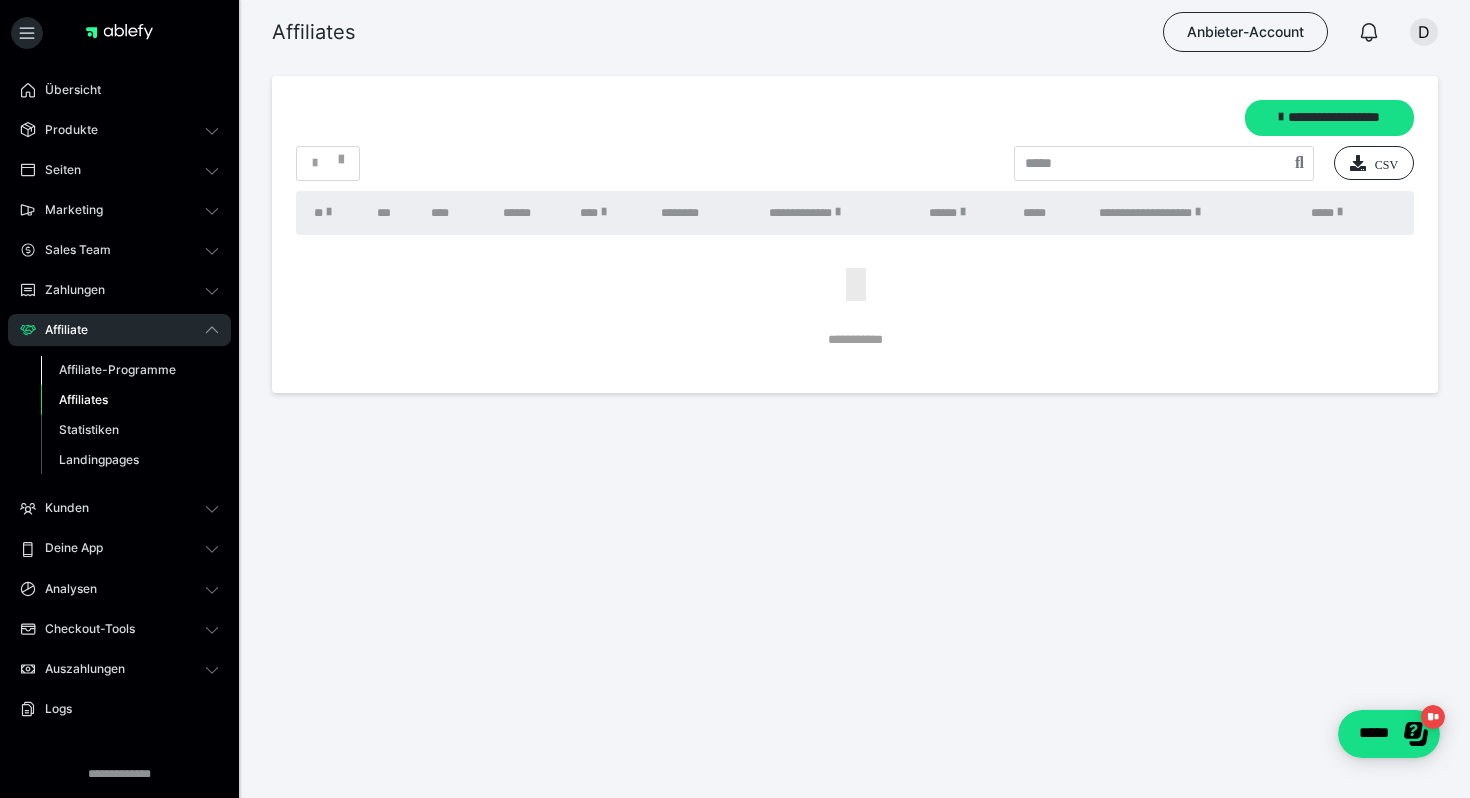 click on "Affiliate-Programme" at bounding box center (117, 369) 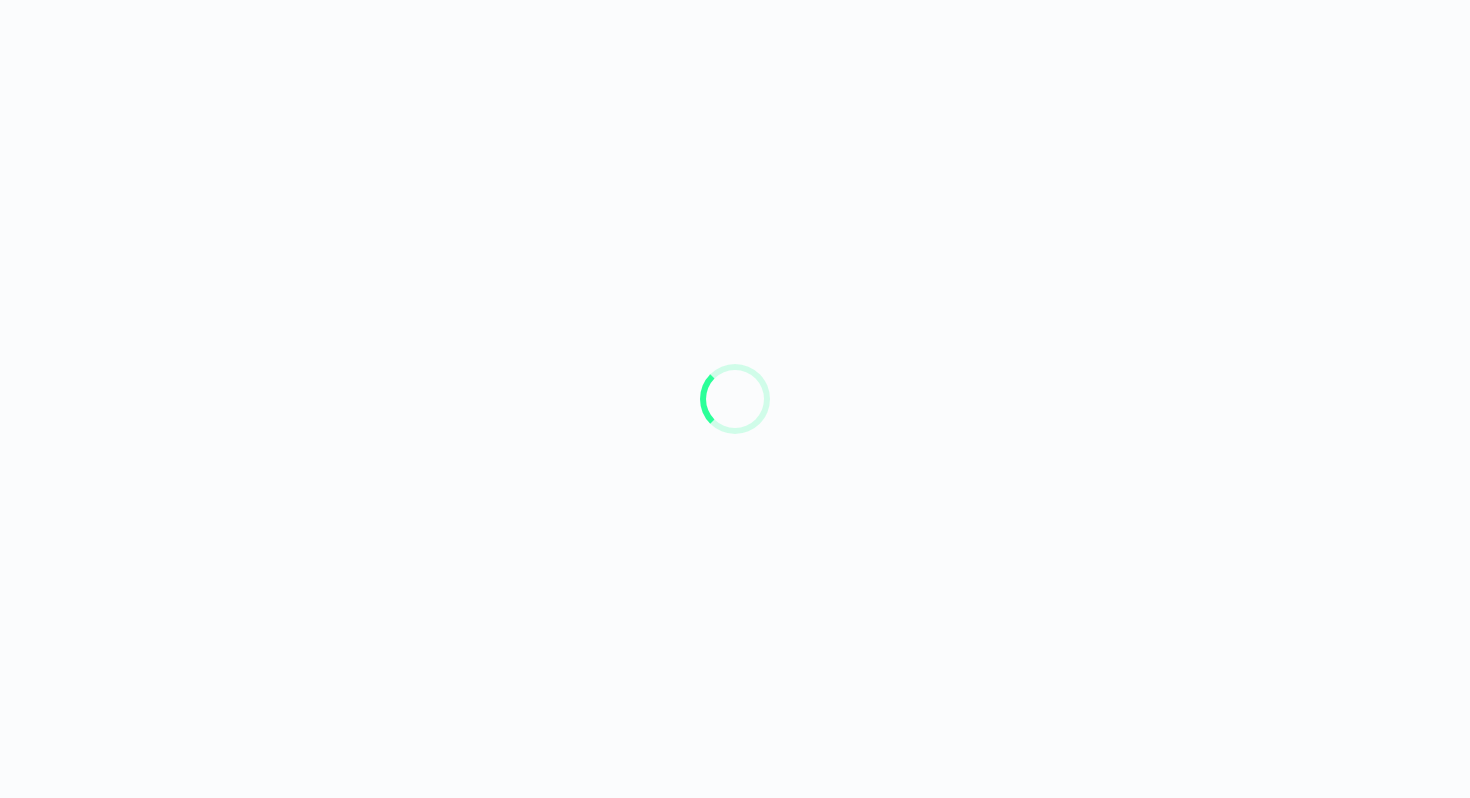 scroll, scrollTop: 0, scrollLeft: 0, axis: both 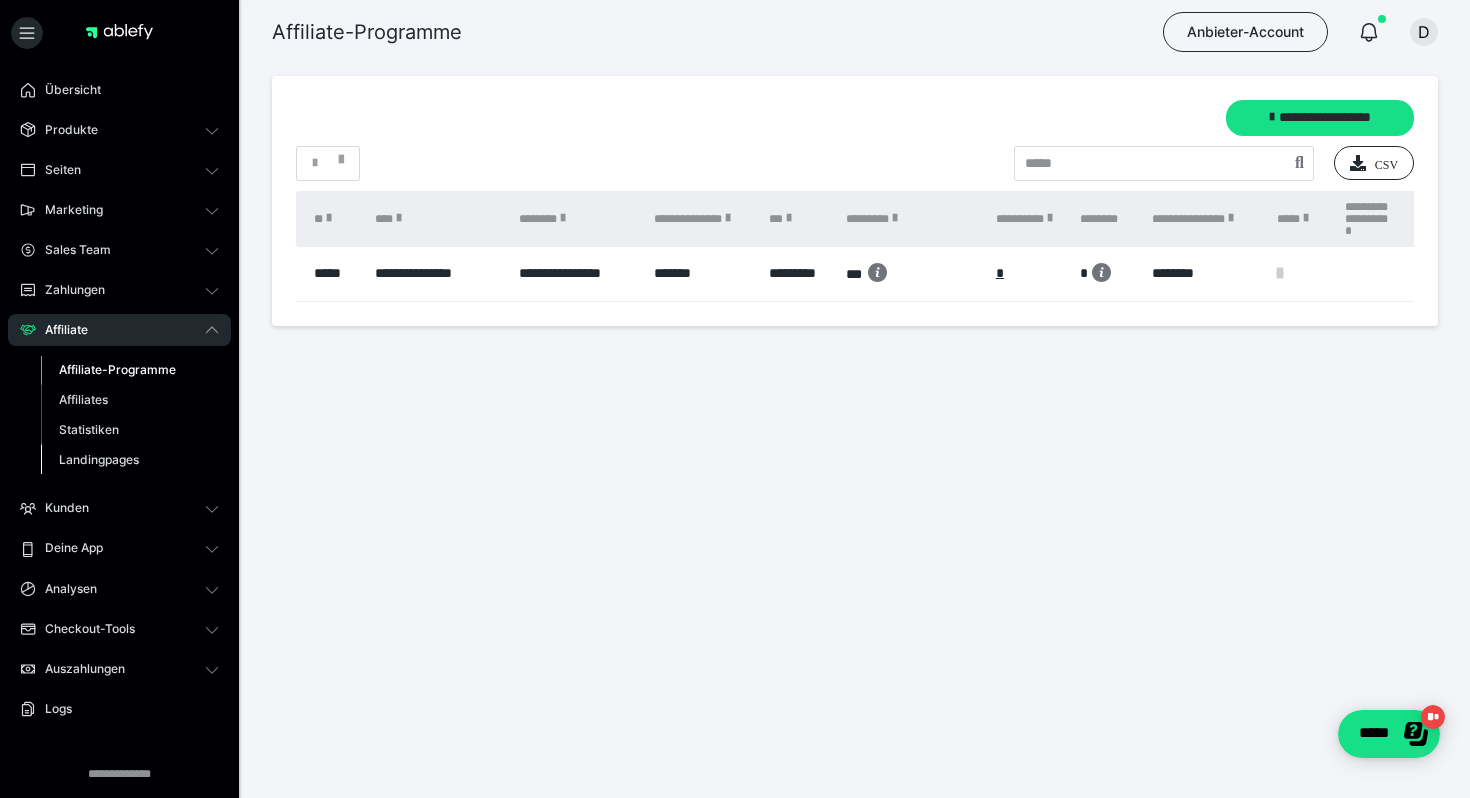click on "Landingpages" at bounding box center [99, 459] 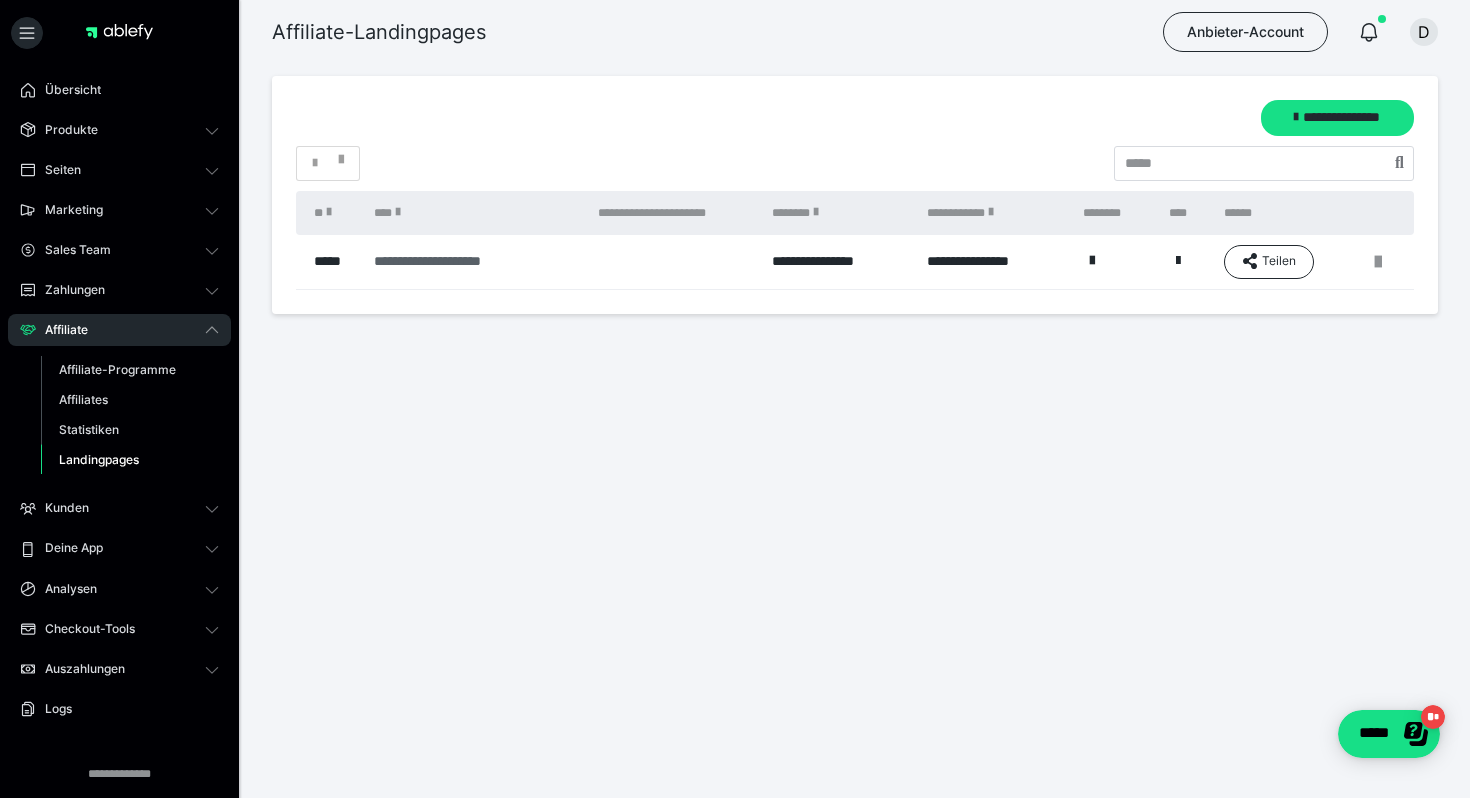 click on "**********" at bounding box center [475, 261] 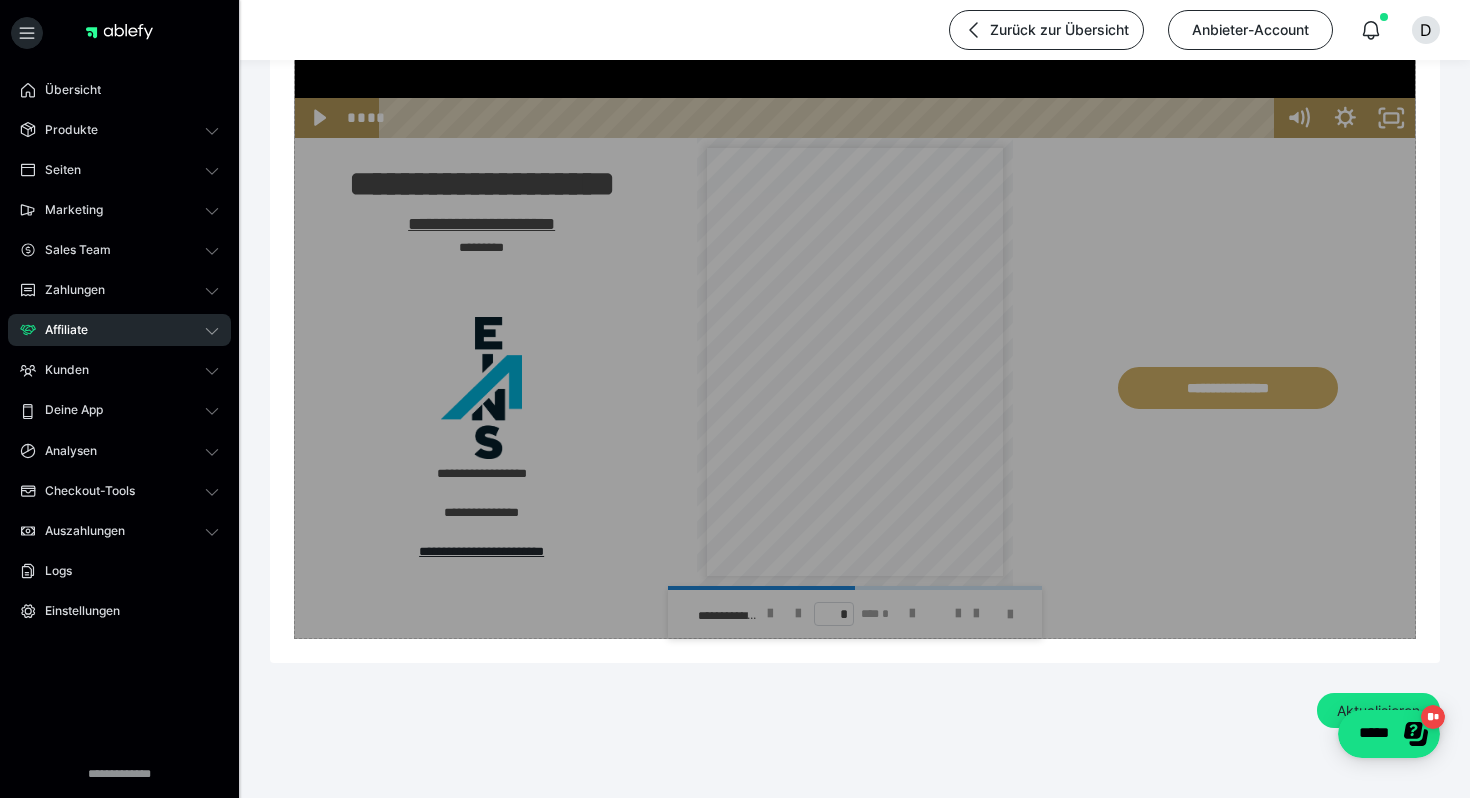 scroll, scrollTop: 4778, scrollLeft: 0, axis: vertical 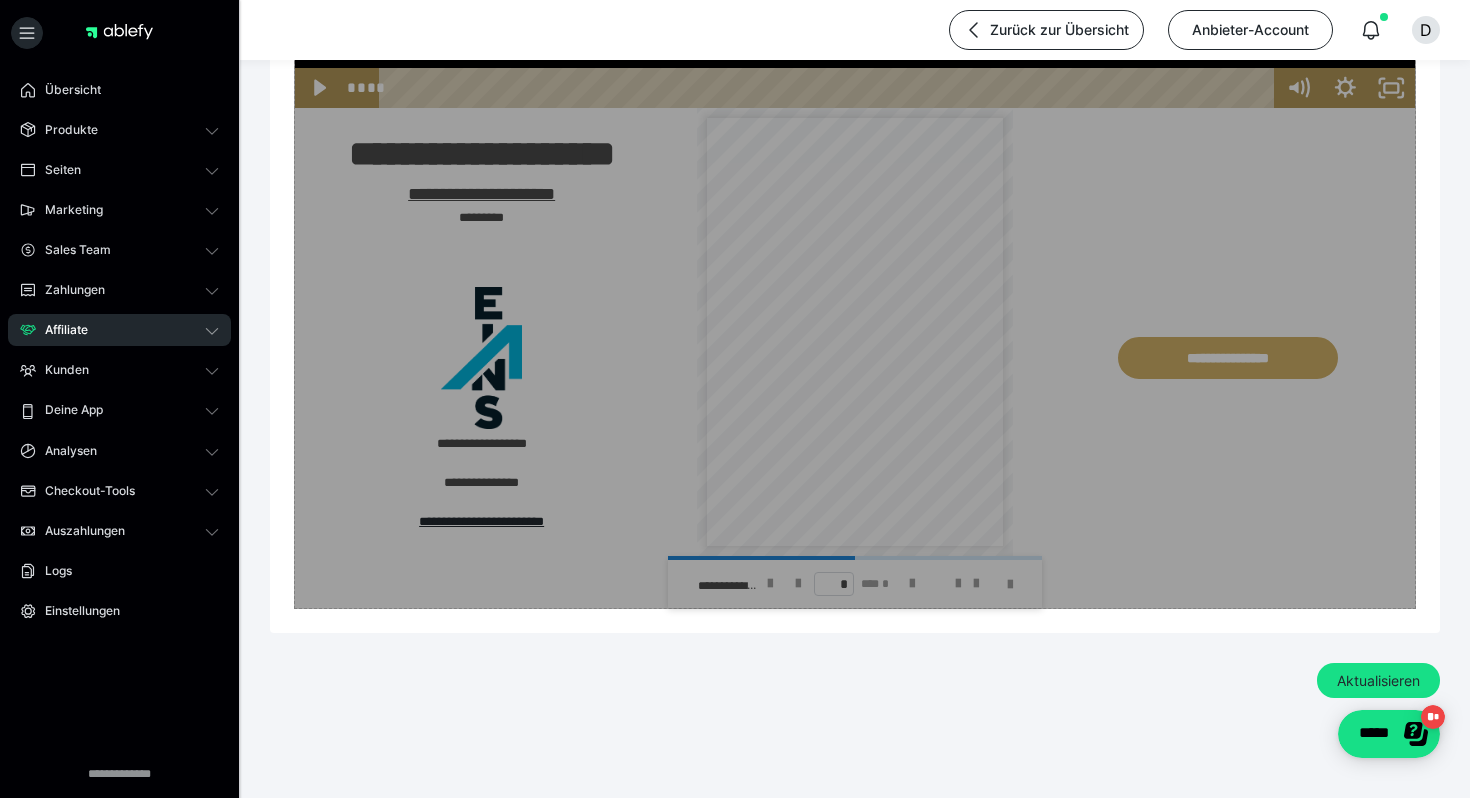 click on "Zum Pagebuilder" at bounding box center (855, -1901) 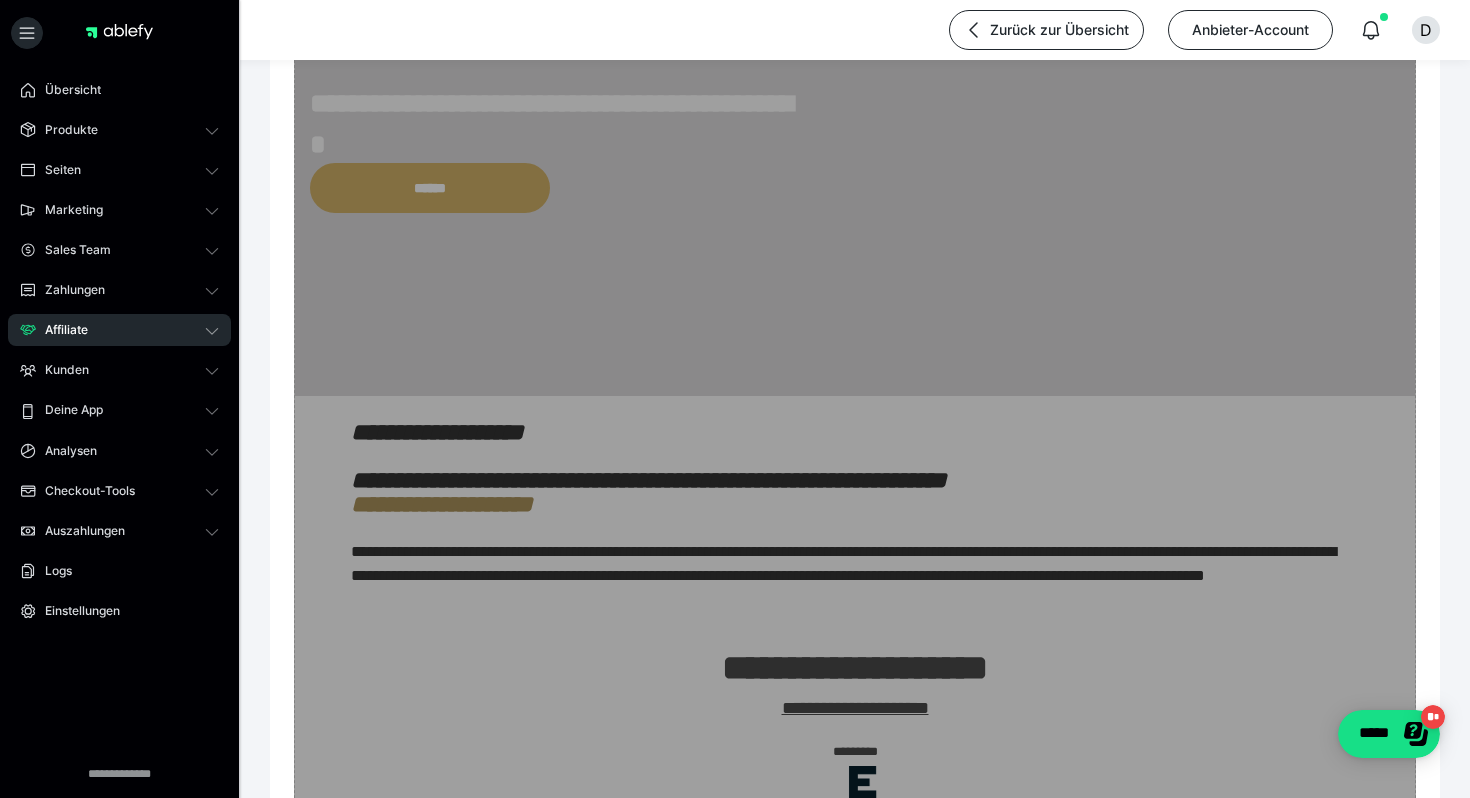 scroll, scrollTop: 0, scrollLeft: 0, axis: both 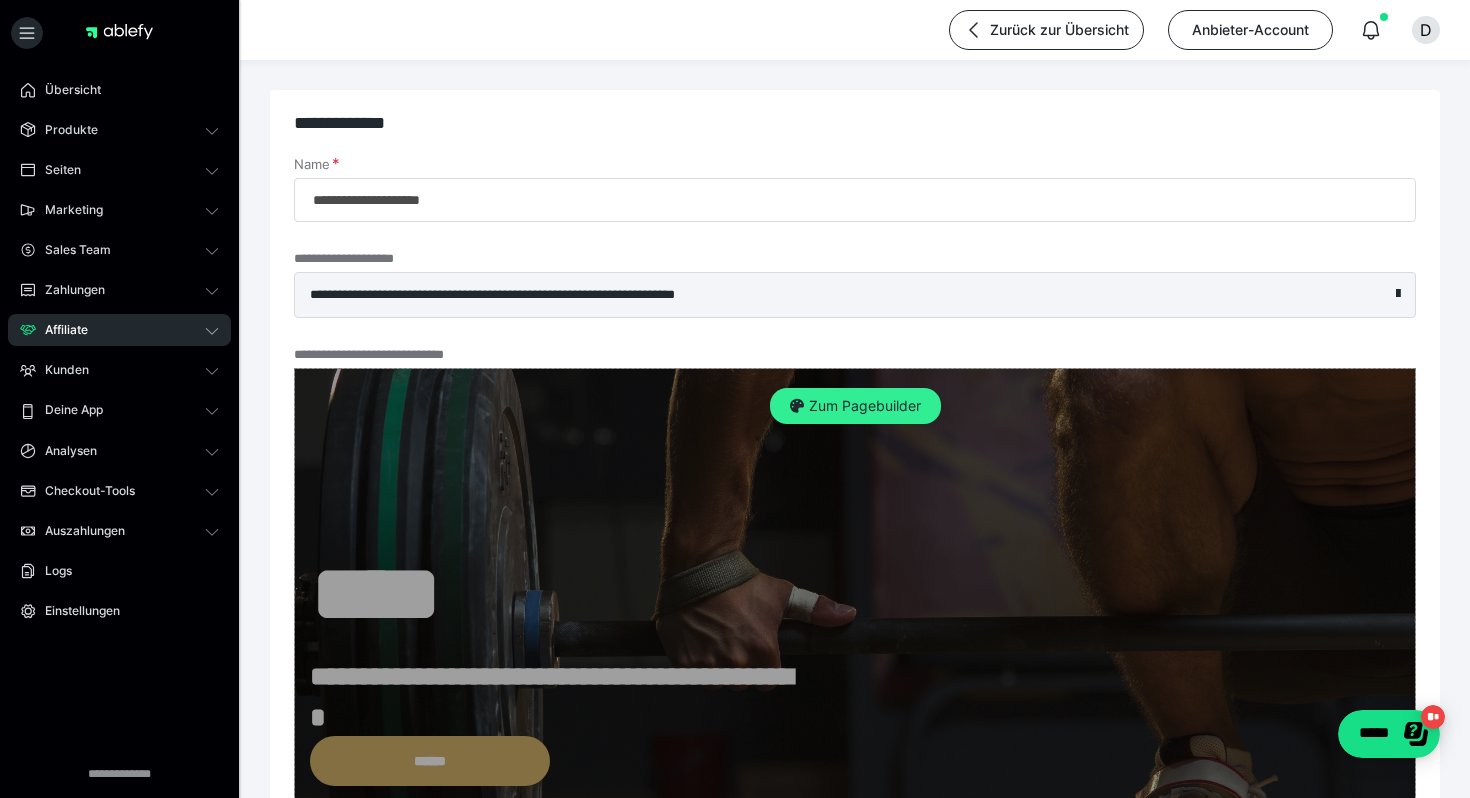 click on "Zum Pagebuilder" at bounding box center (855, 406) 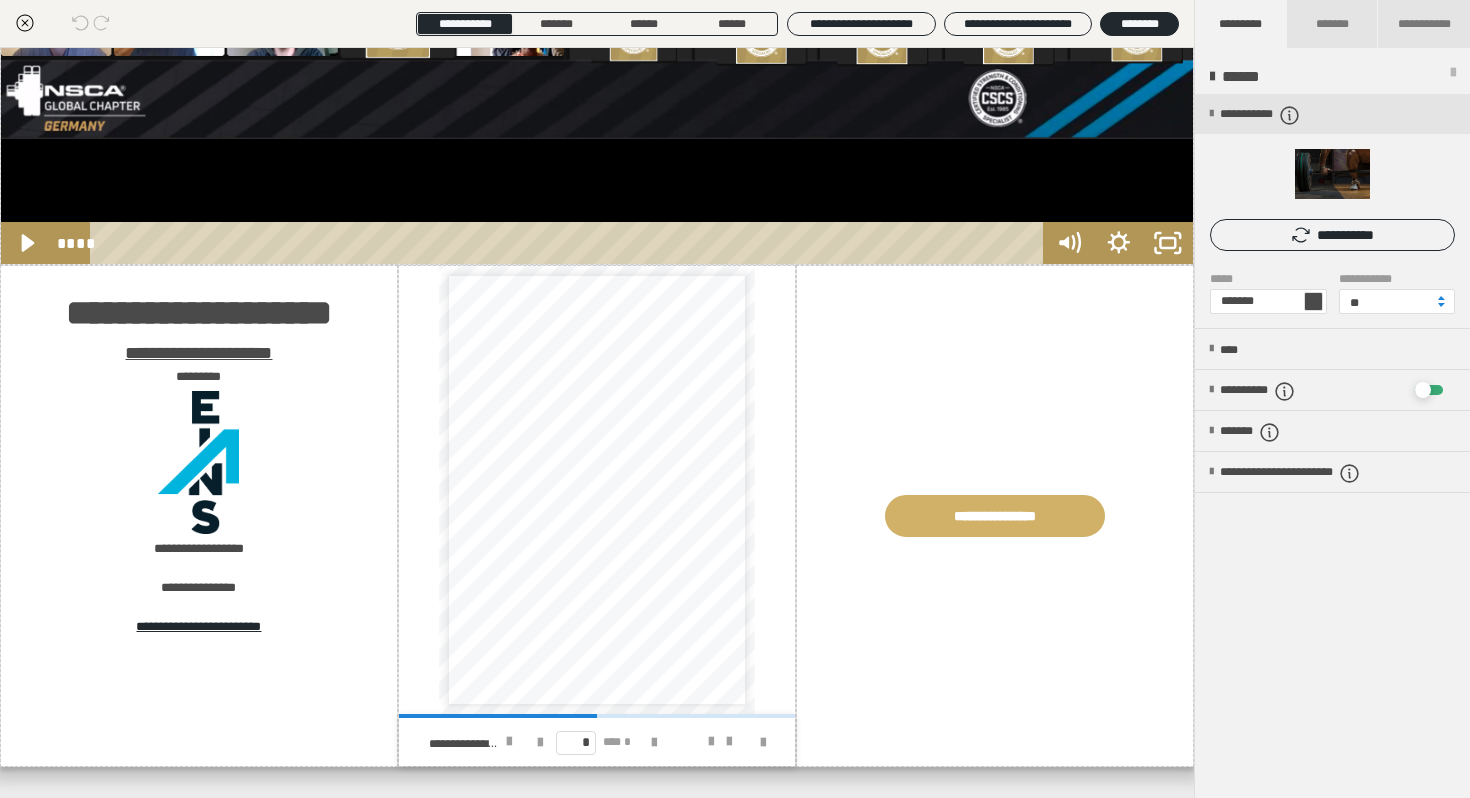 scroll, scrollTop: 4421, scrollLeft: 0, axis: vertical 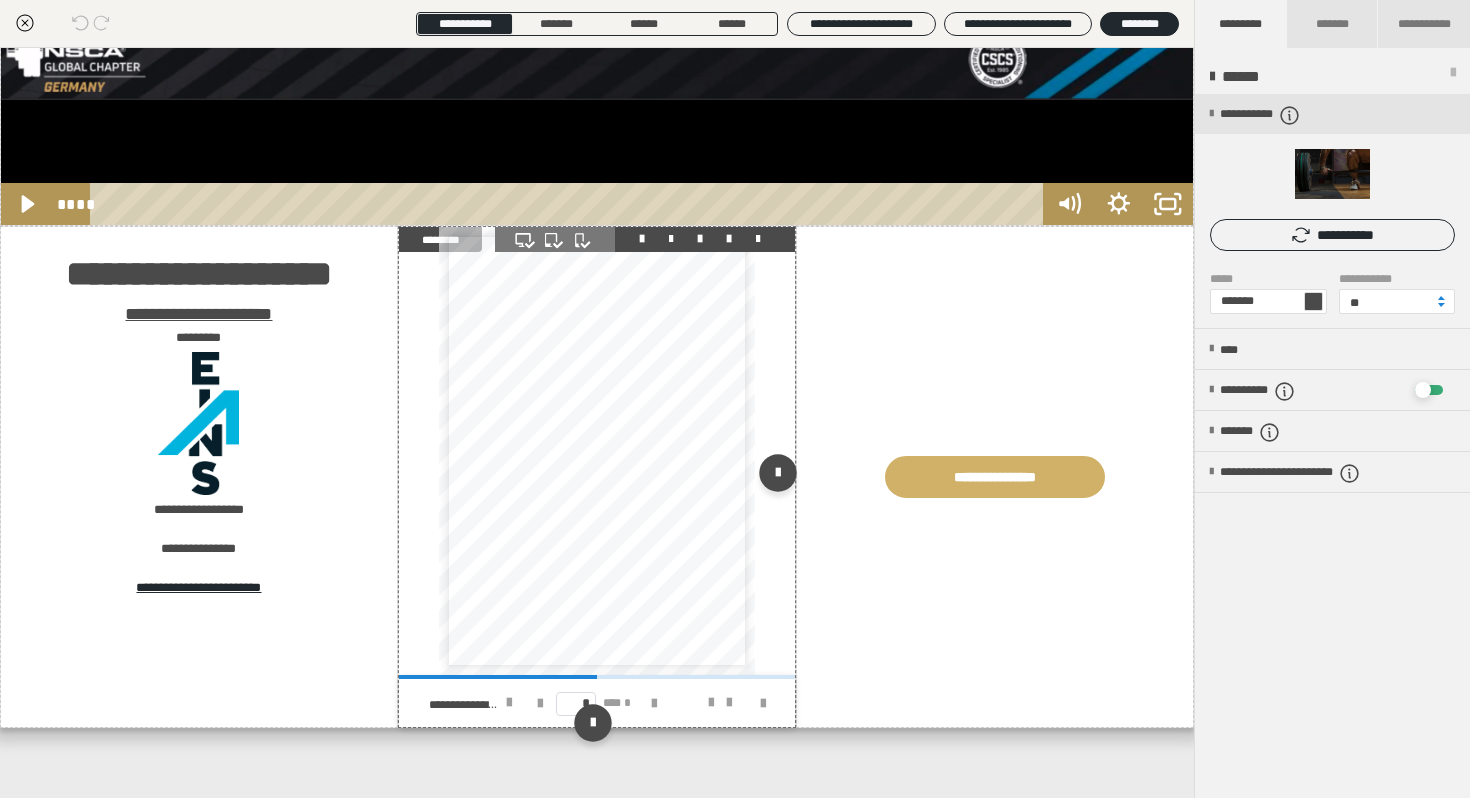 click on "**********" at bounding box center [593, 440] 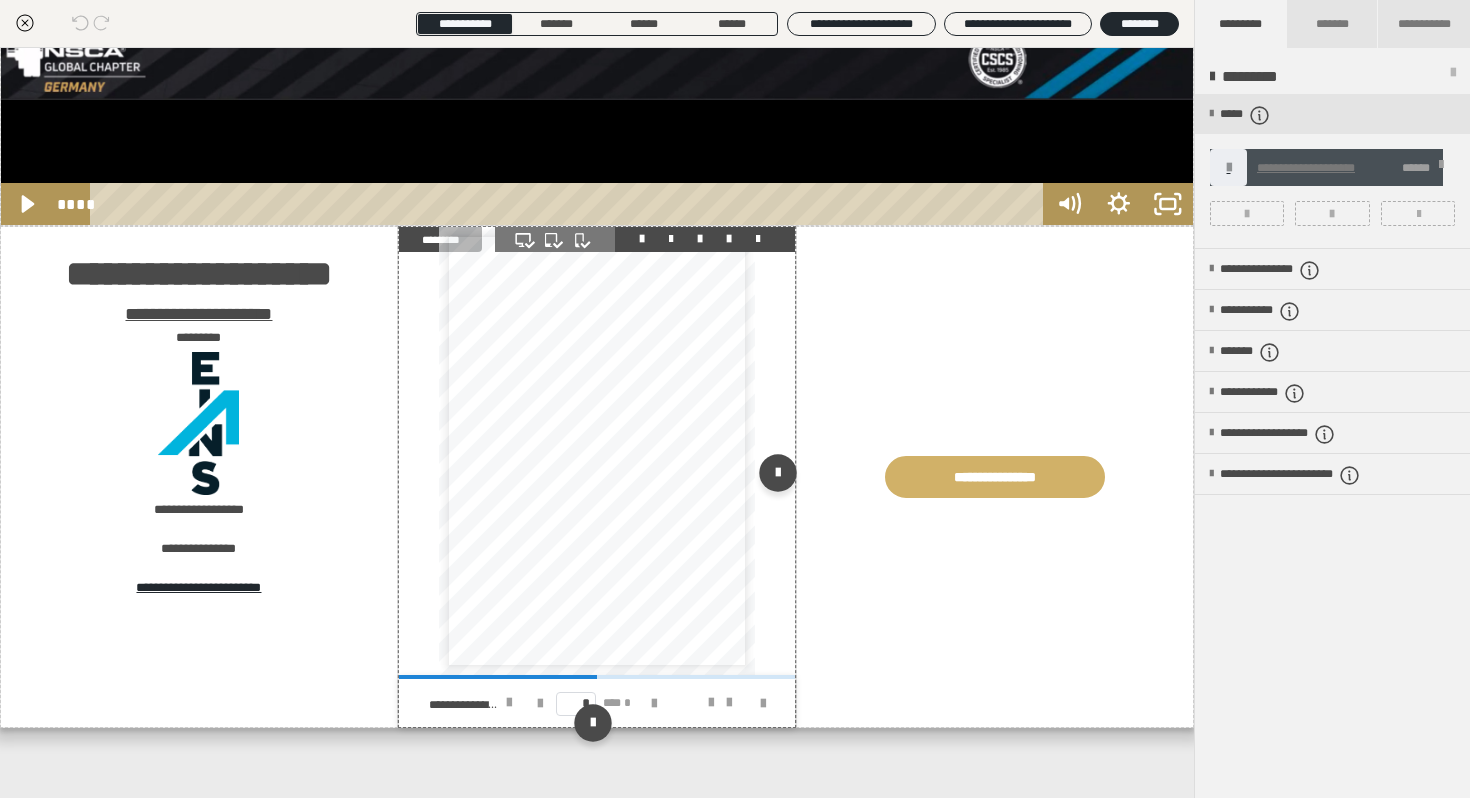 click on "**********" at bounding box center [593, 440] 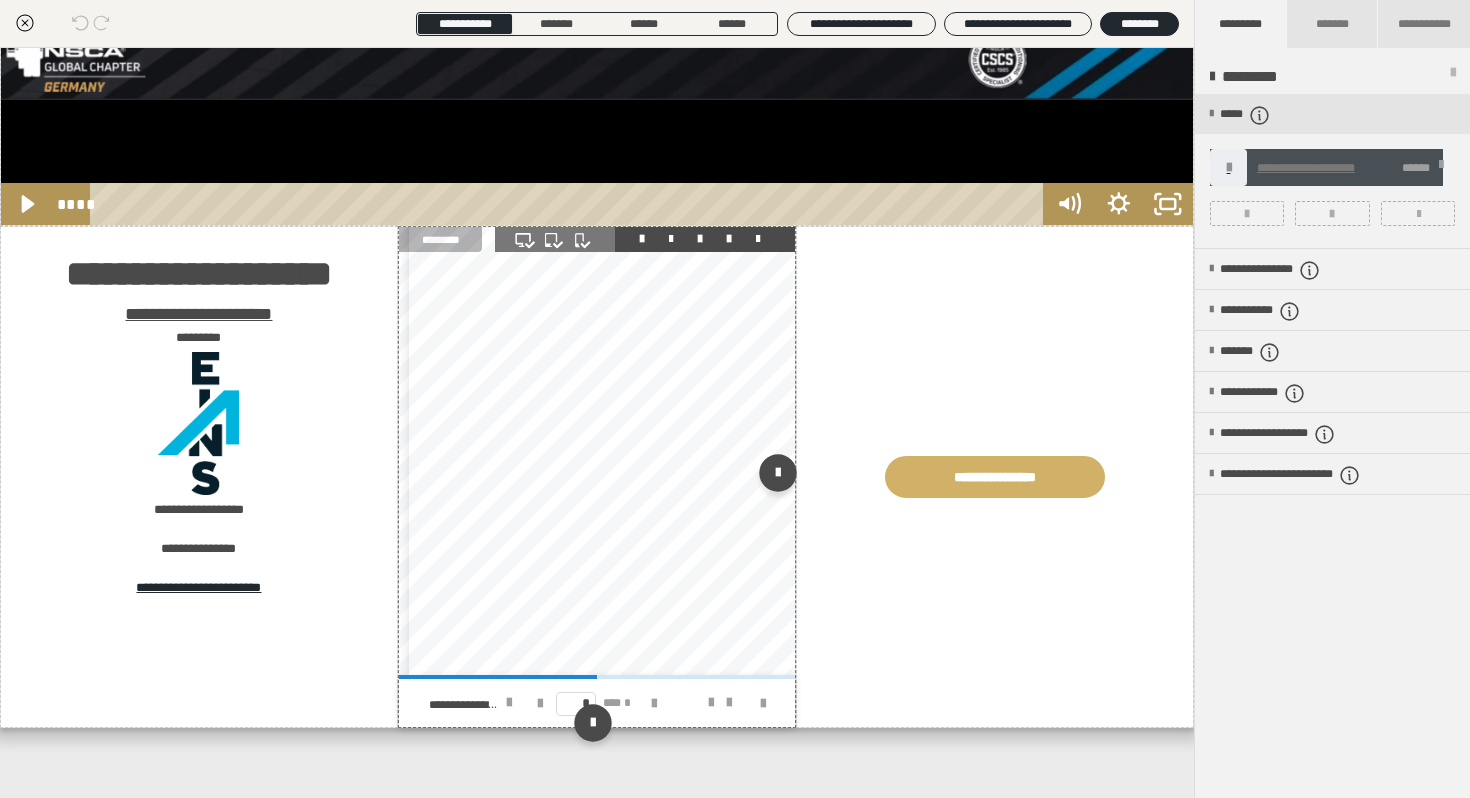 scroll, scrollTop: 0, scrollLeft: 0, axis: both 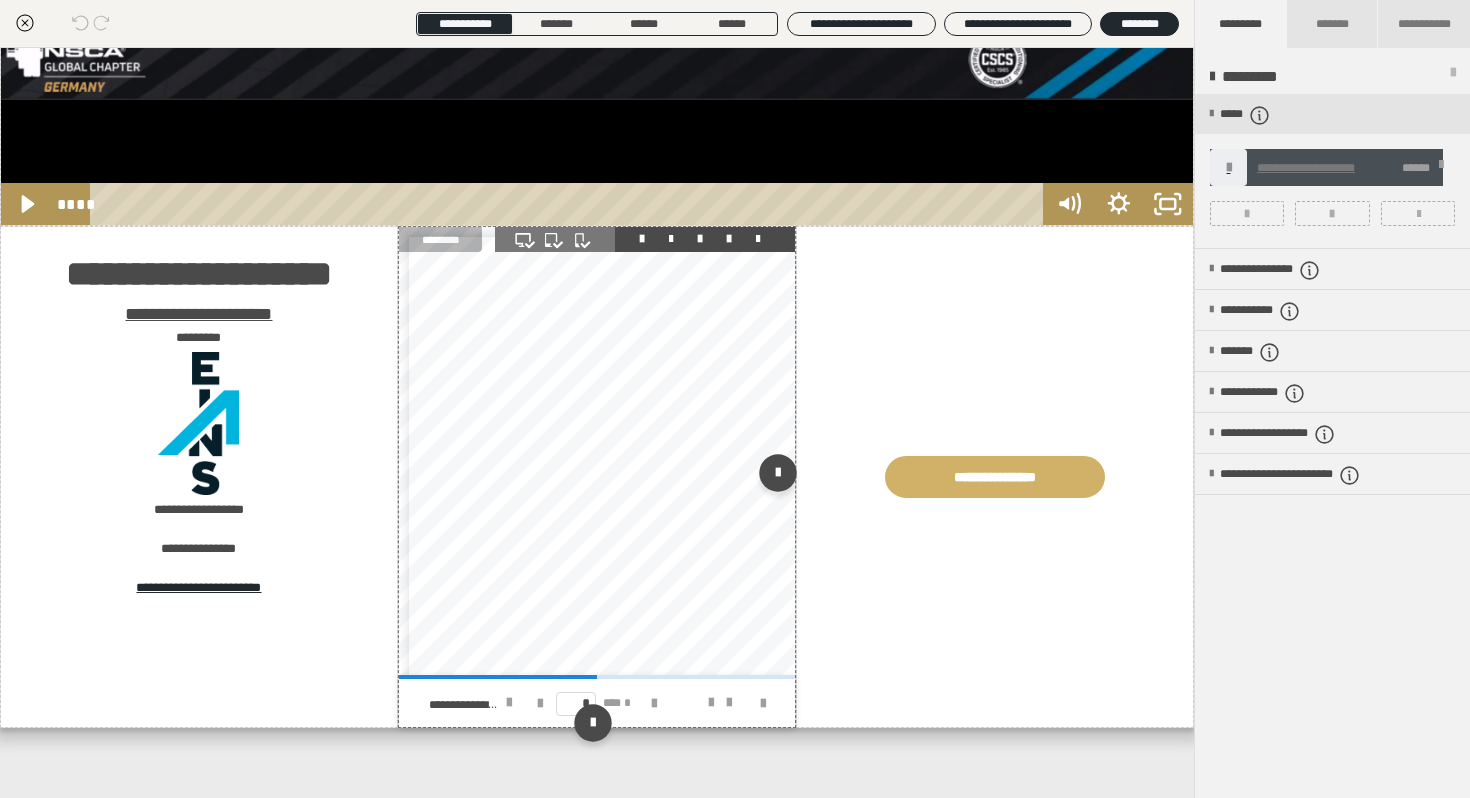 click on "**********" at bounding box center (639, 441) 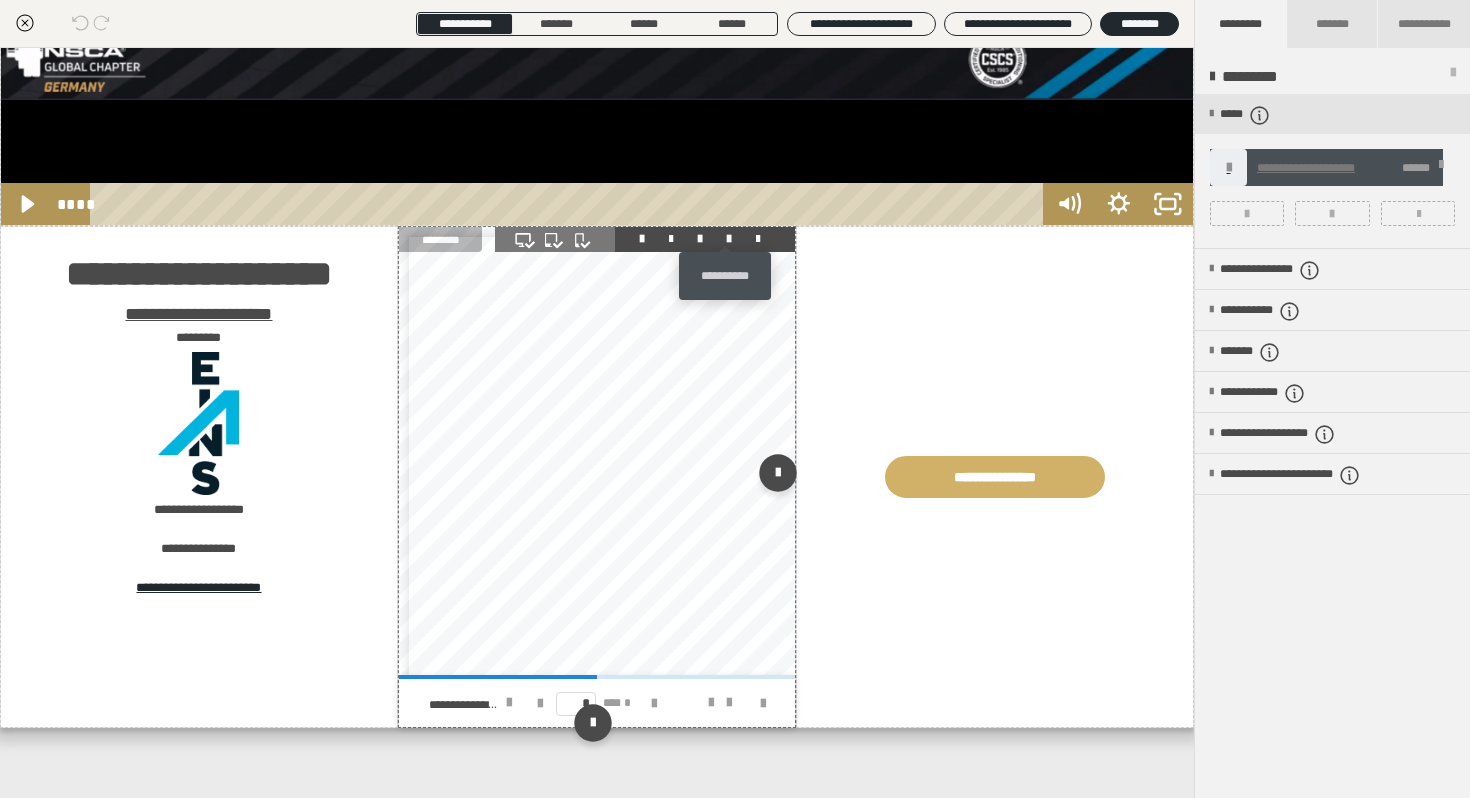click at bounding box center (729, 239) 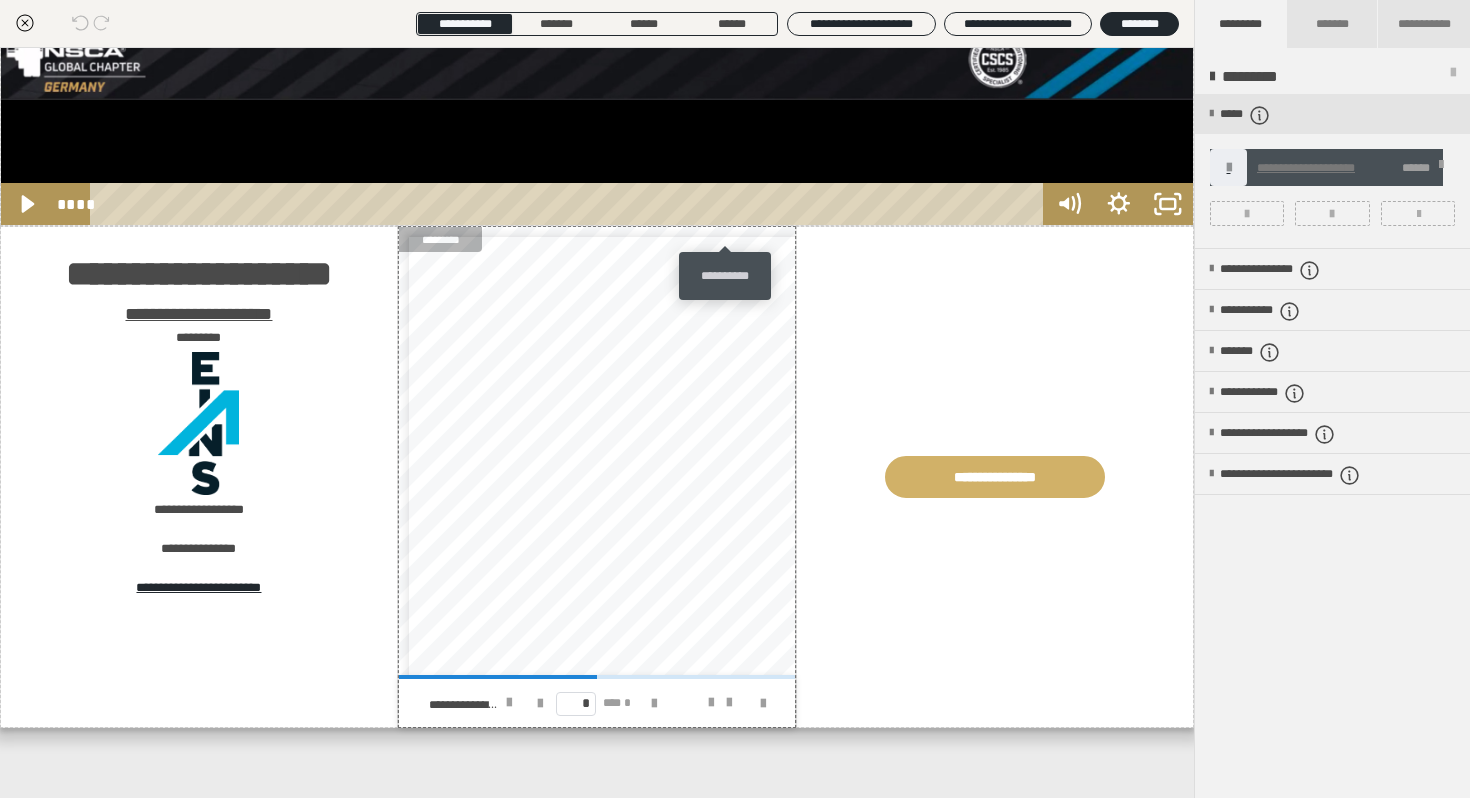 click on "**********" at bounding box center (725, 276) 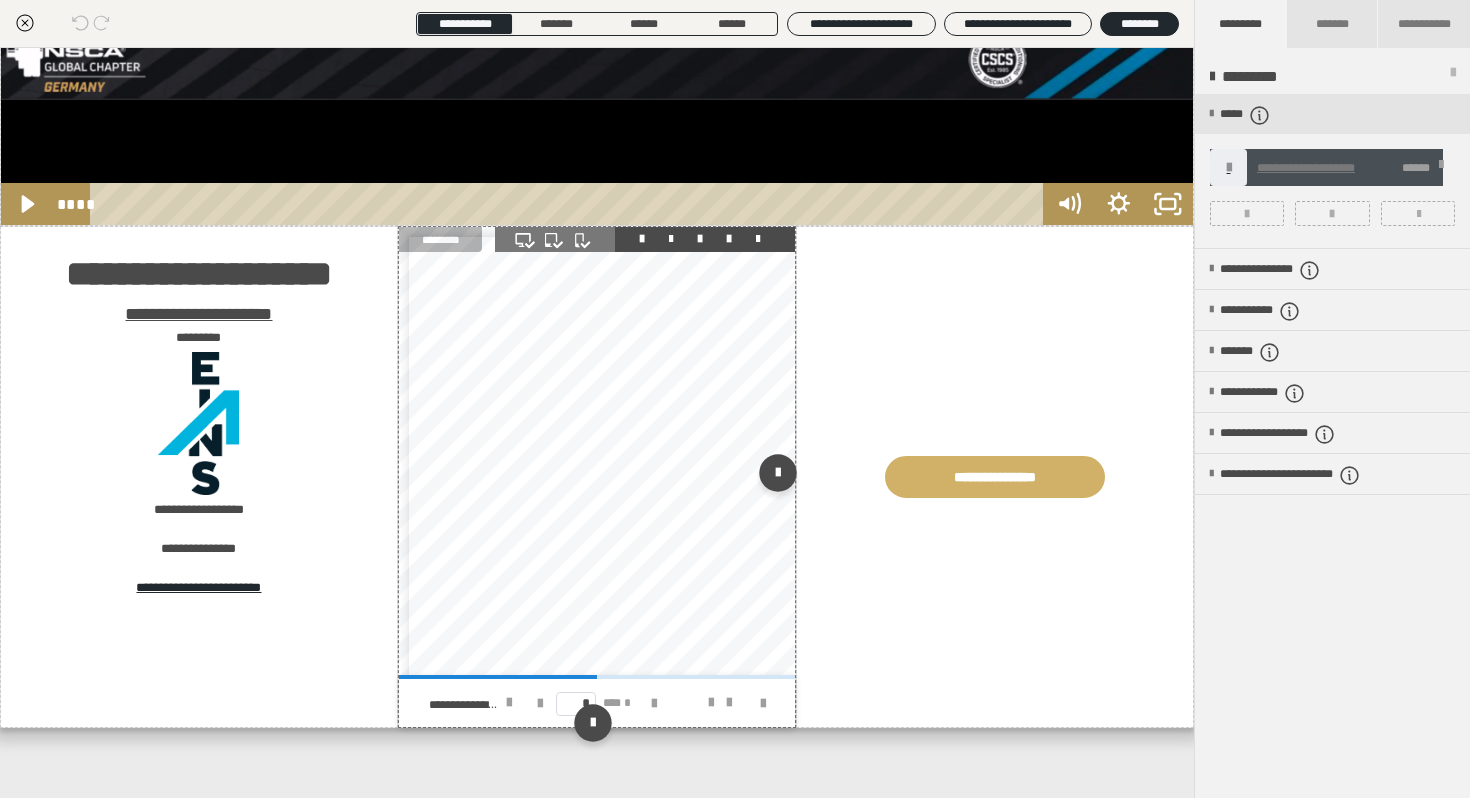 click on "**********" at bounding box center (498, 481) 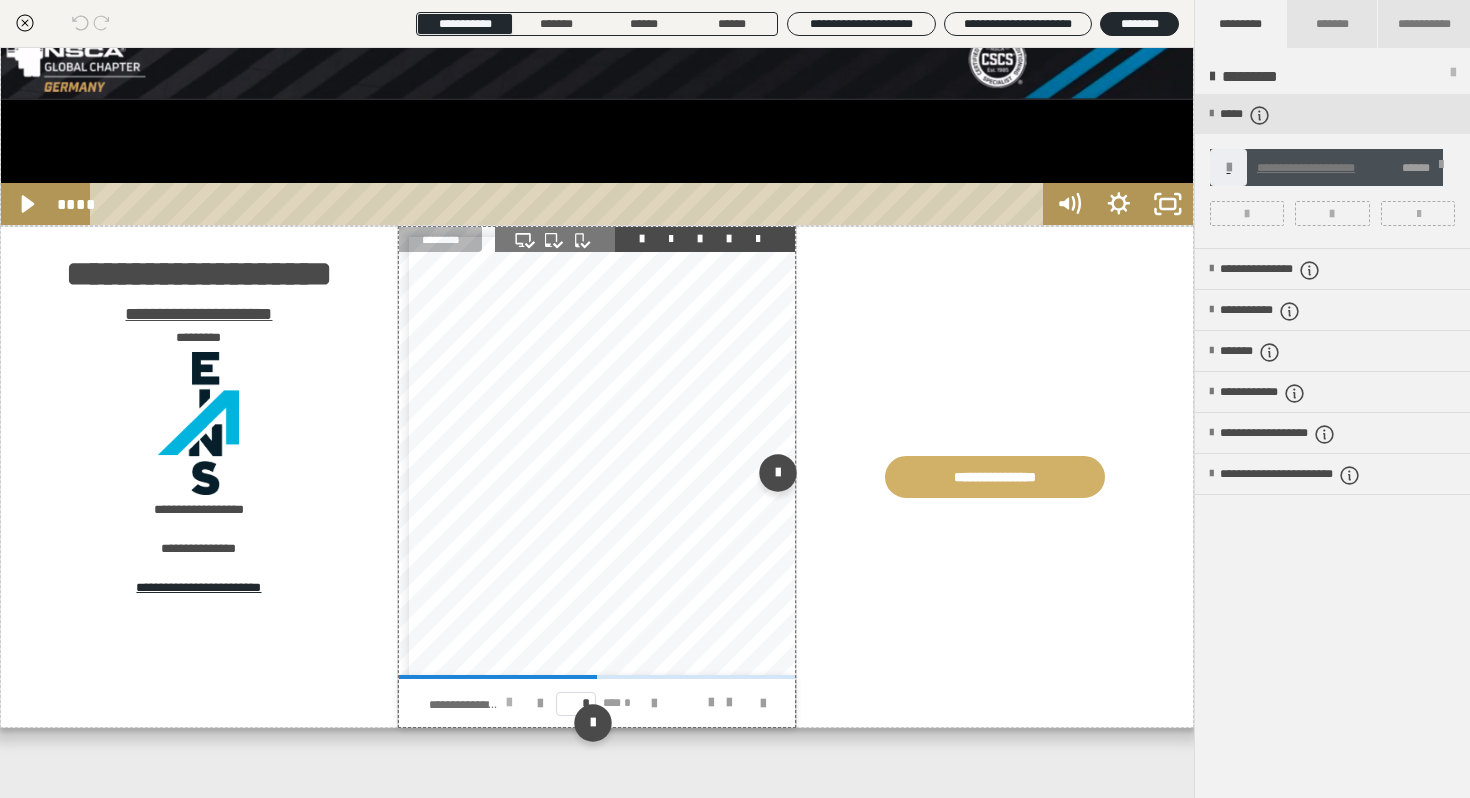 click at bounding box center [509, 703] 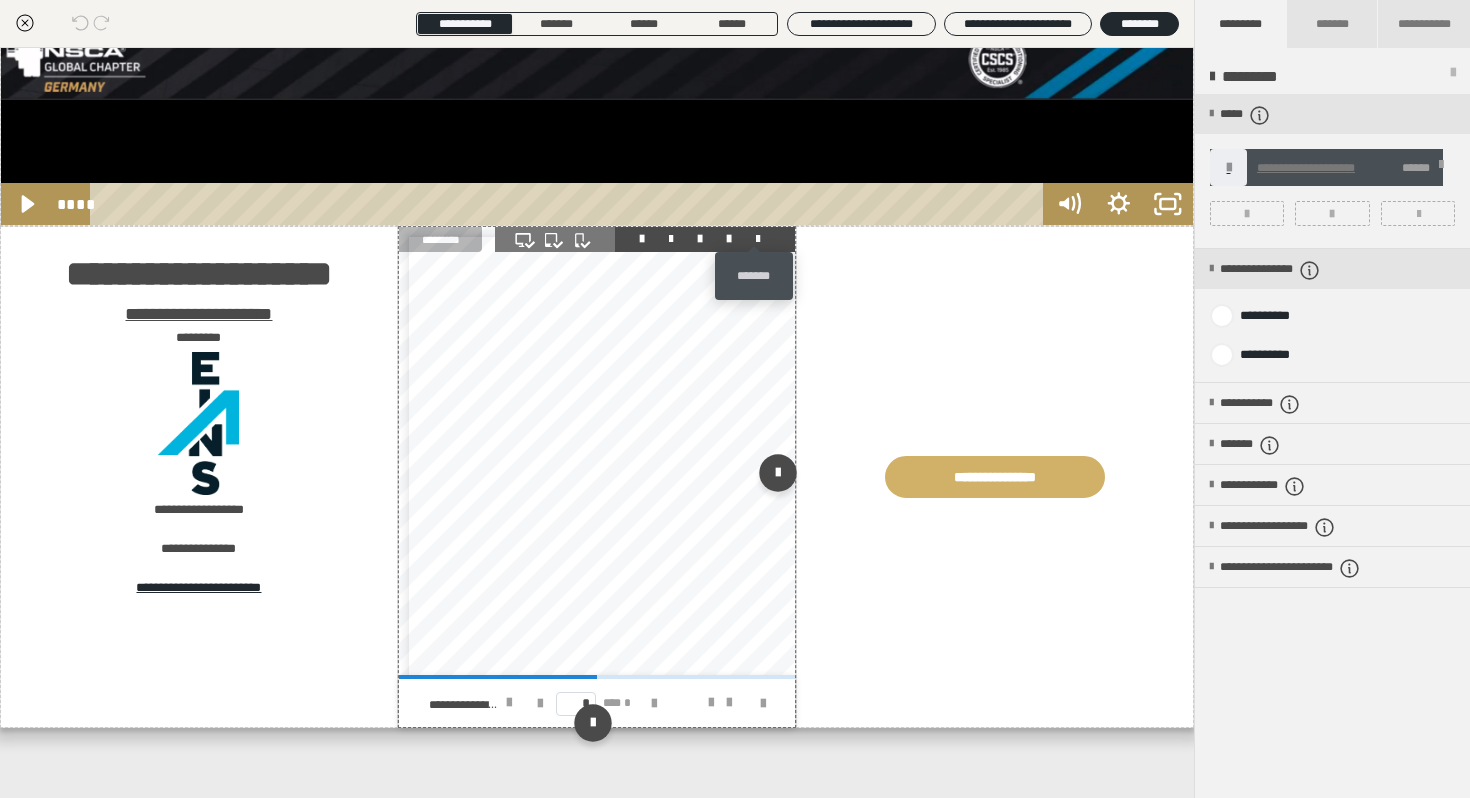click at bounding box center (758, 239) 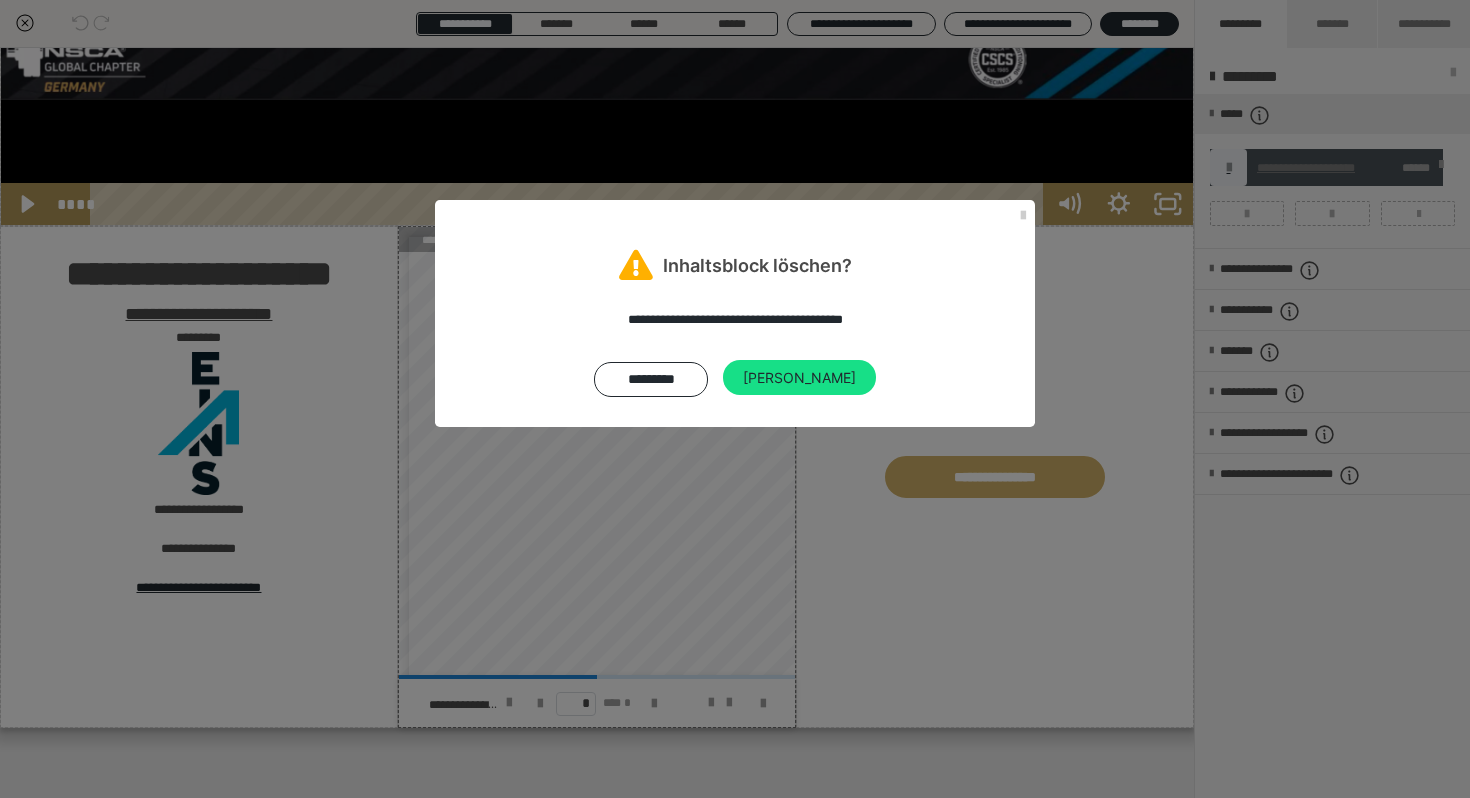click on "**********" at bounding box center (735, 399) 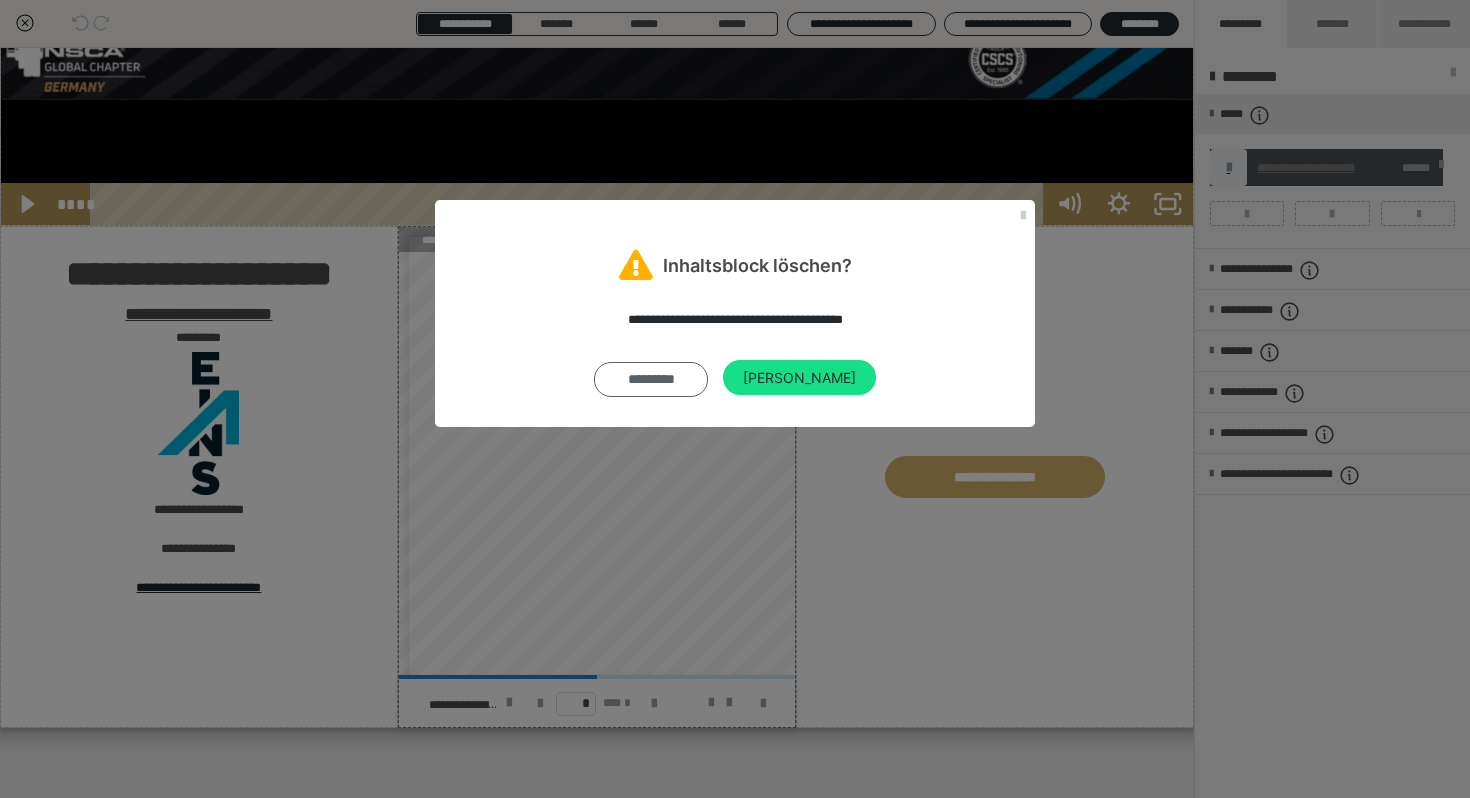 click on "*********" at bounding box center [651, 380] 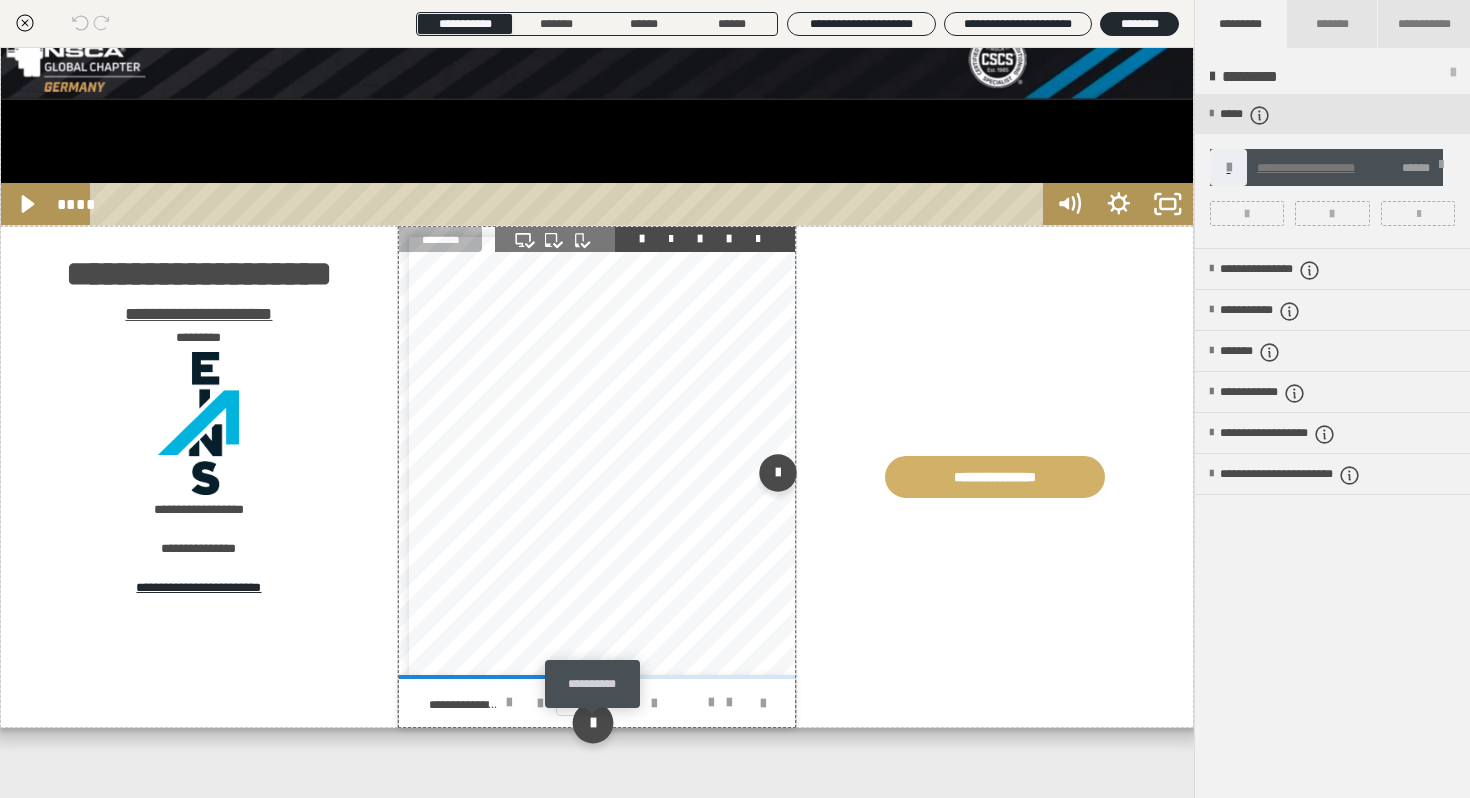 click at bounding box center (592, 723) 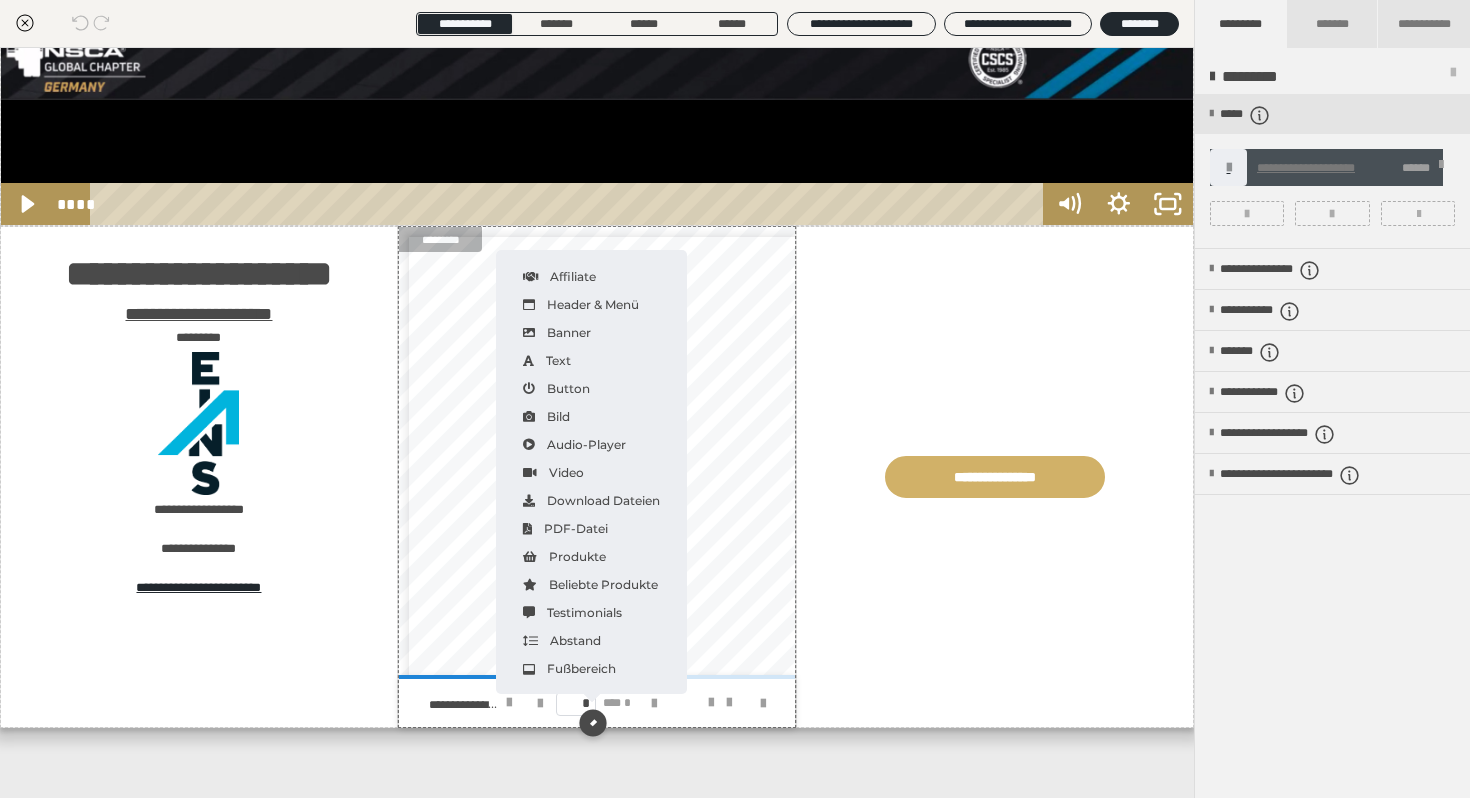 click on "*******" at bounding box center [465, 415] 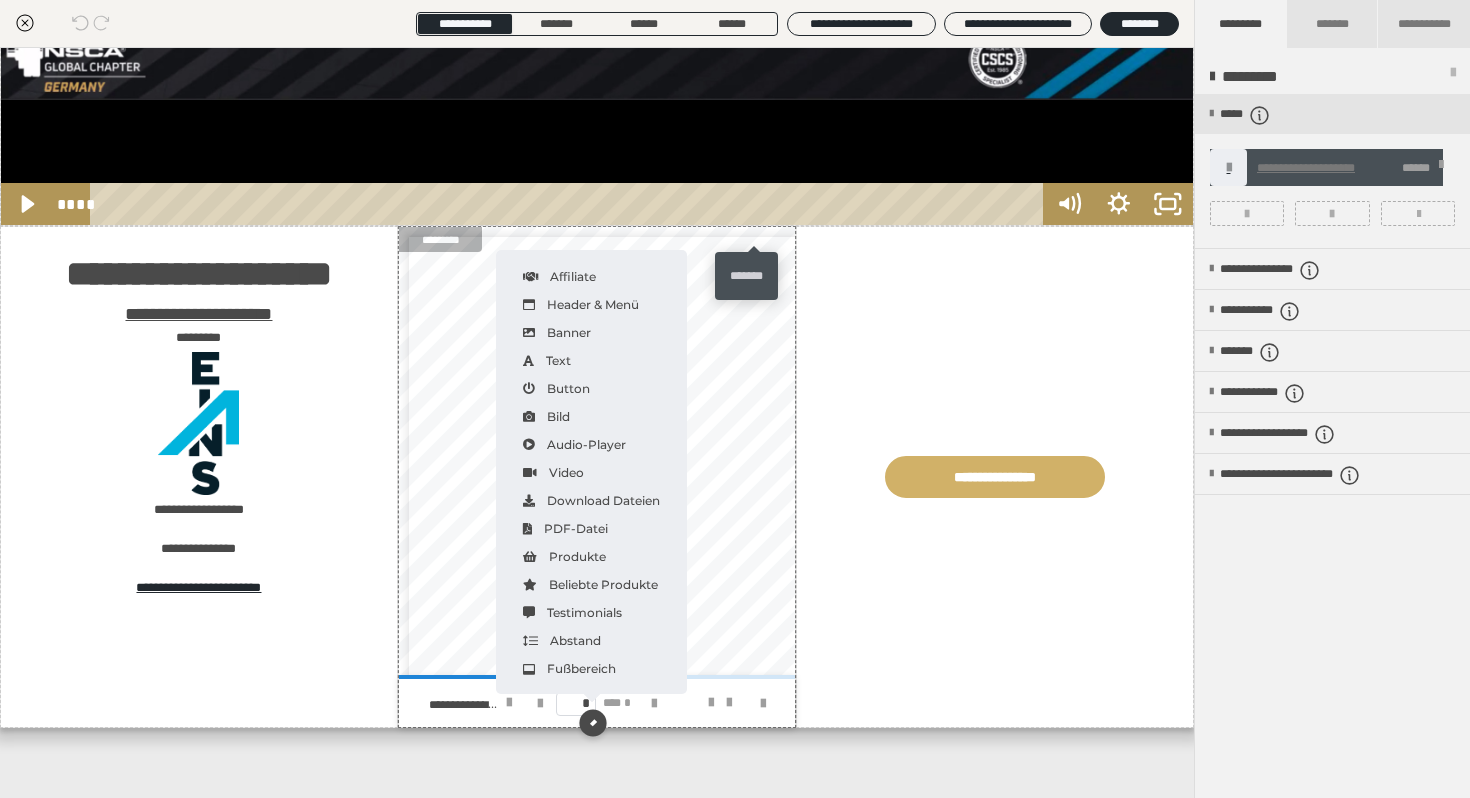click at bounding box center [758, 239] 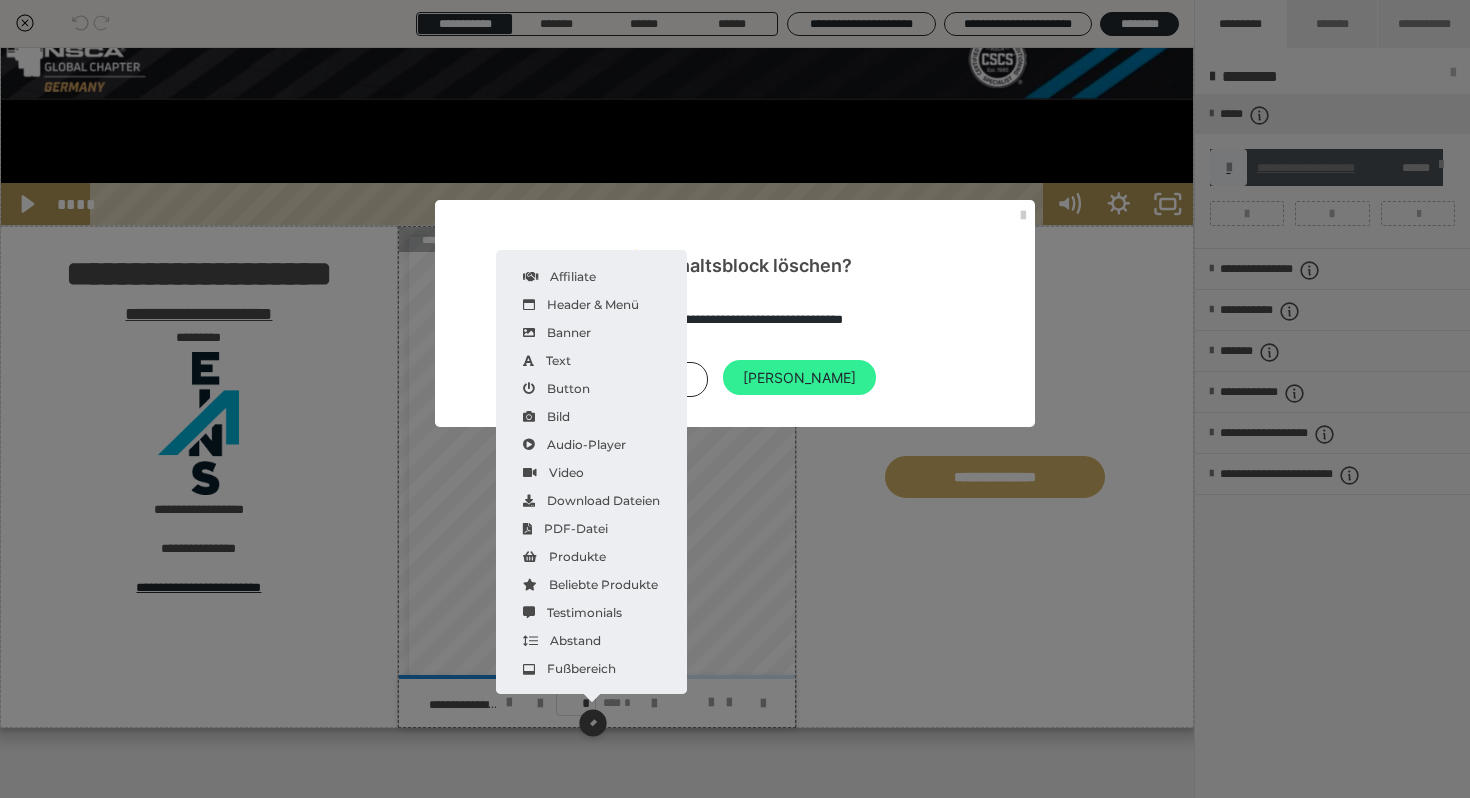 click on "Ja" at bounding box center [799, 378] 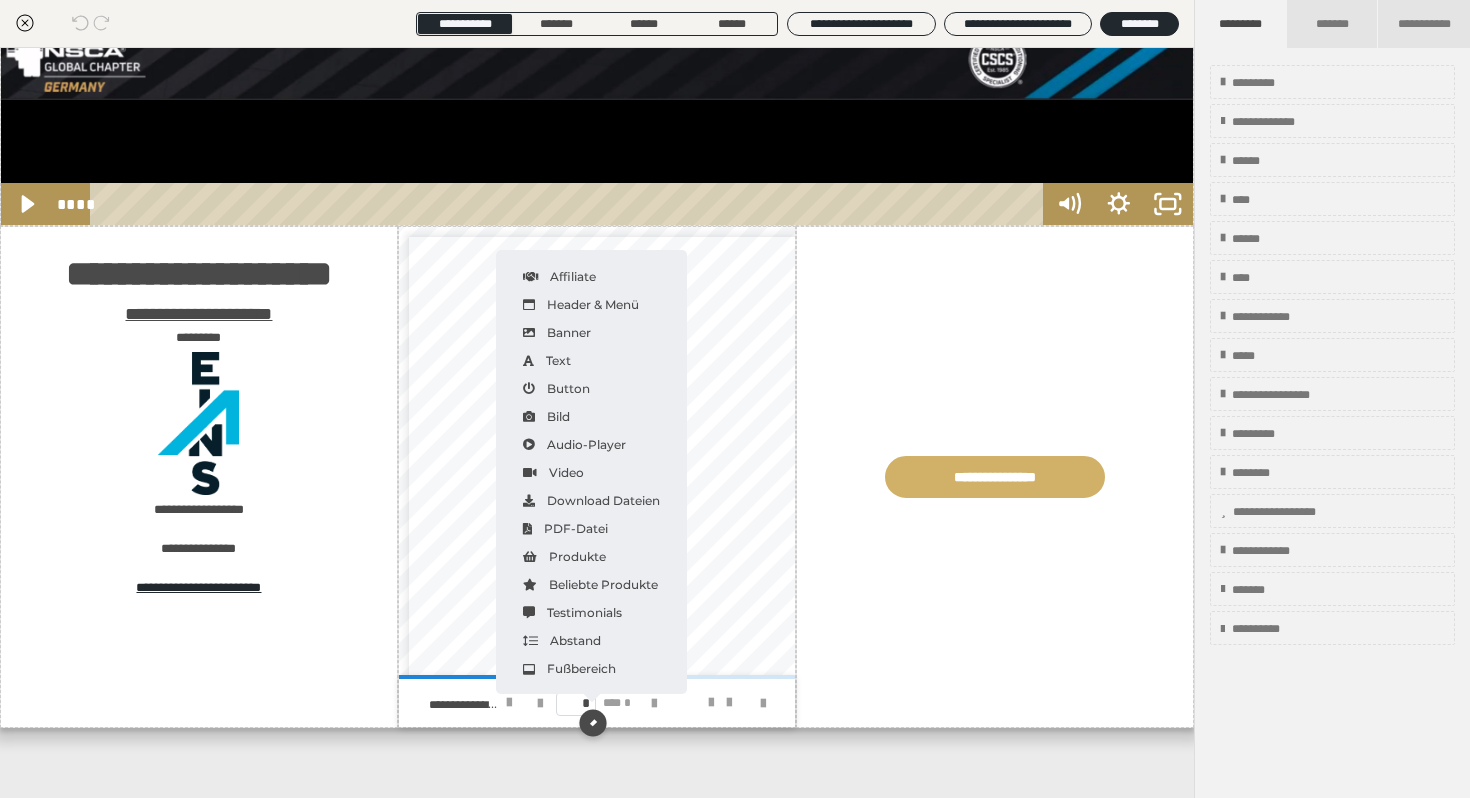 scroll, scrollTop: 4291, scrollLeft: 0, axis: vertical 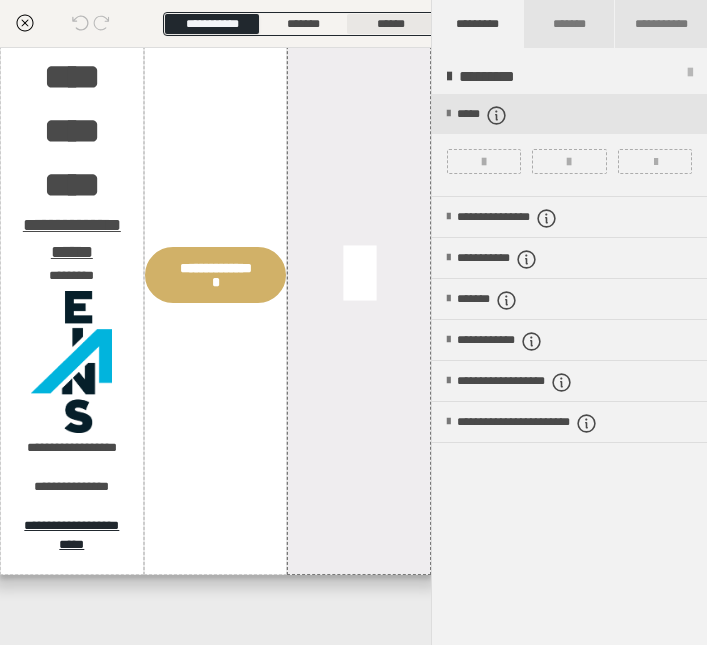drag, startPoint x: 1248, startPoint y: 446, endPoint x: 388, endPoint y: 20, distance: 959.72705 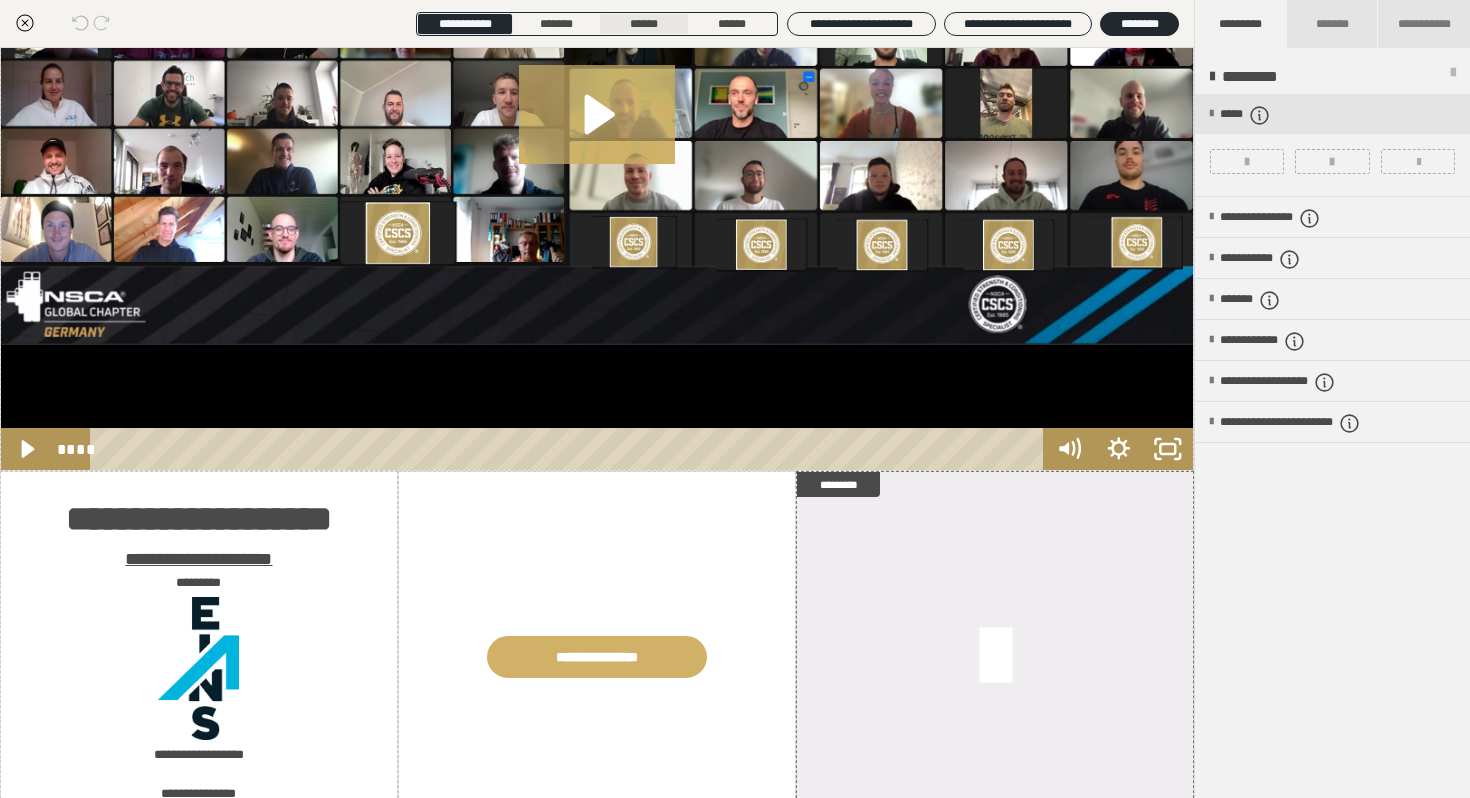 scroll, scrollTop: 4291, scrollLeft: 0, axis: vertical 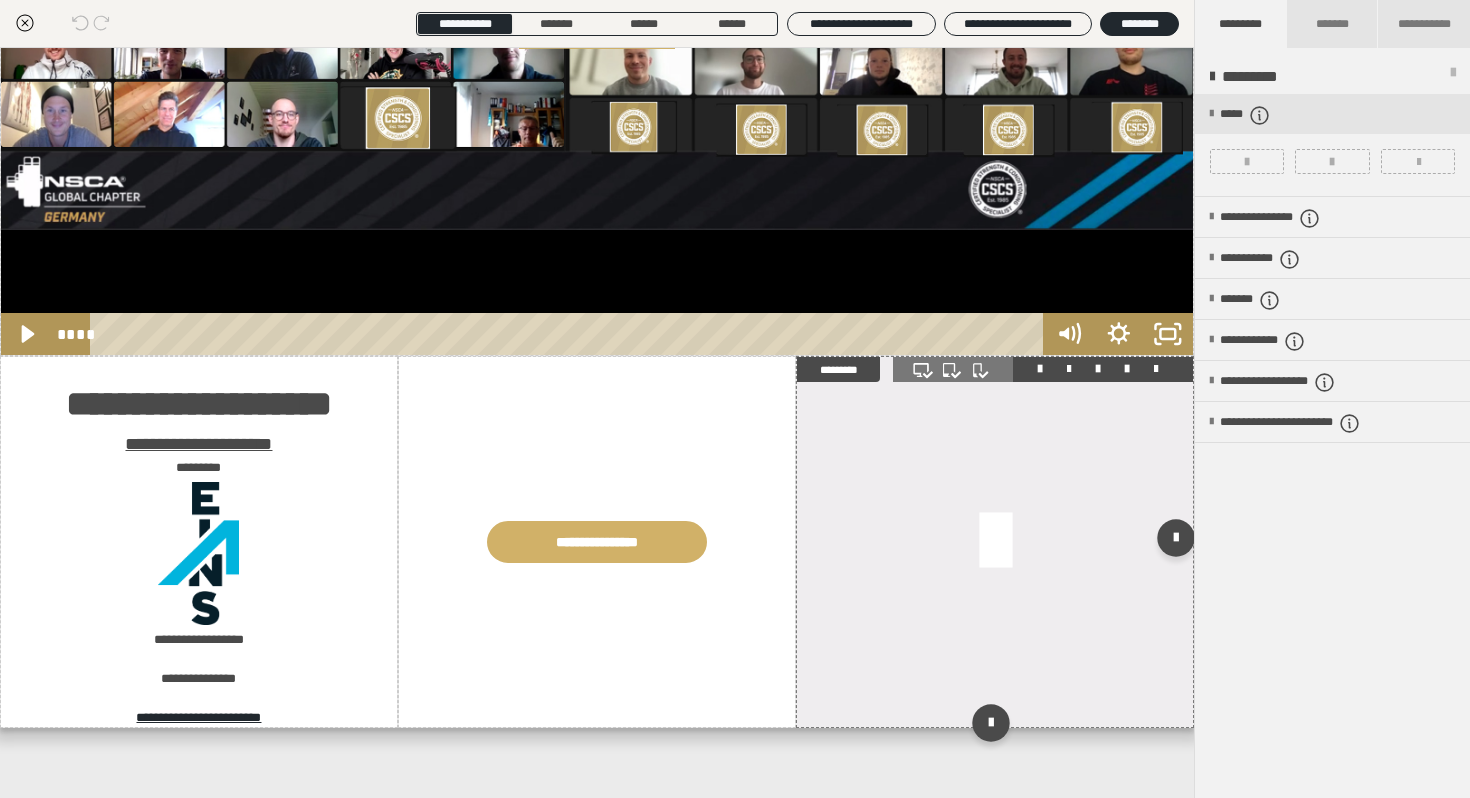 click at bounding box center [995, 542] 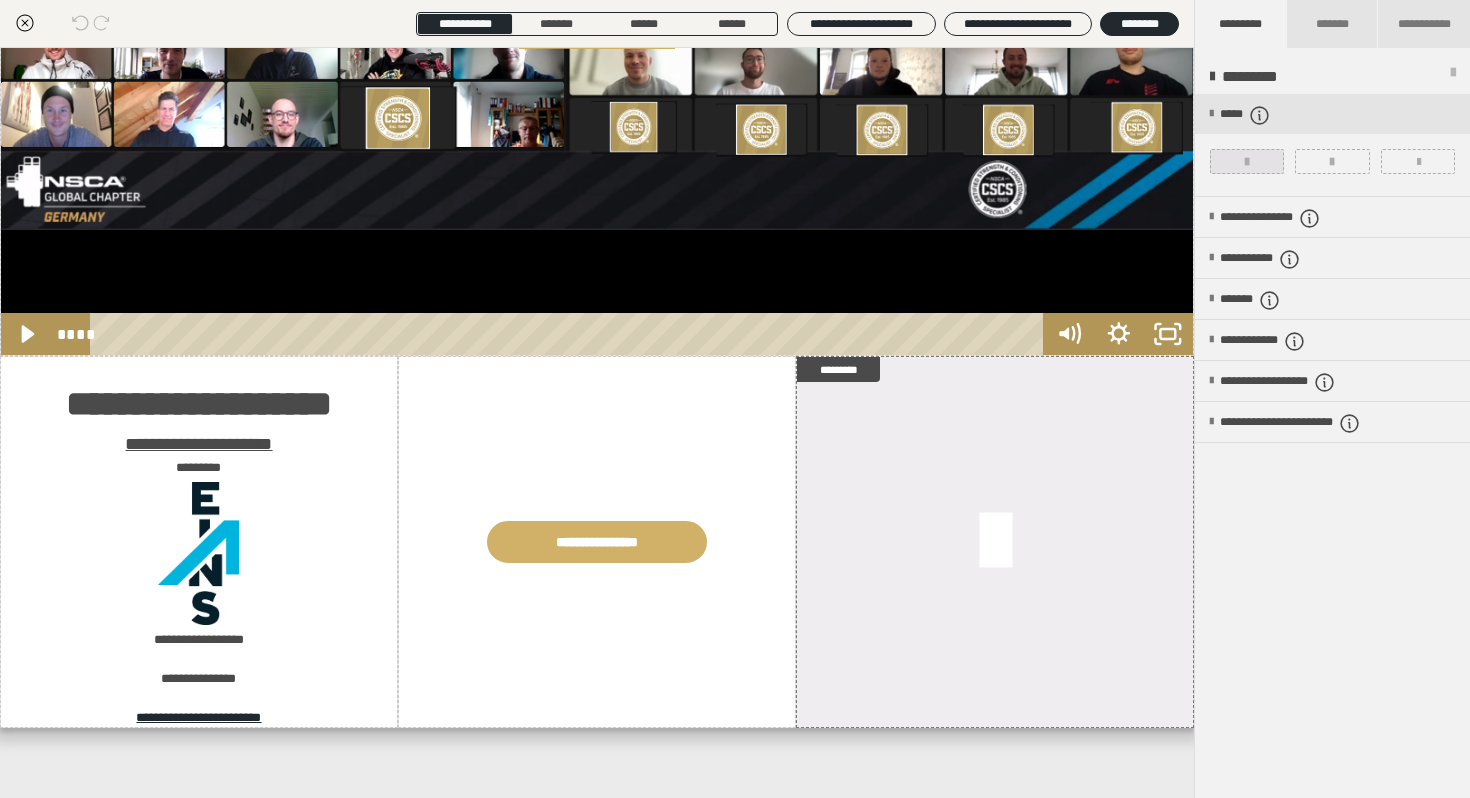 click at bounding box center [1247, 162] 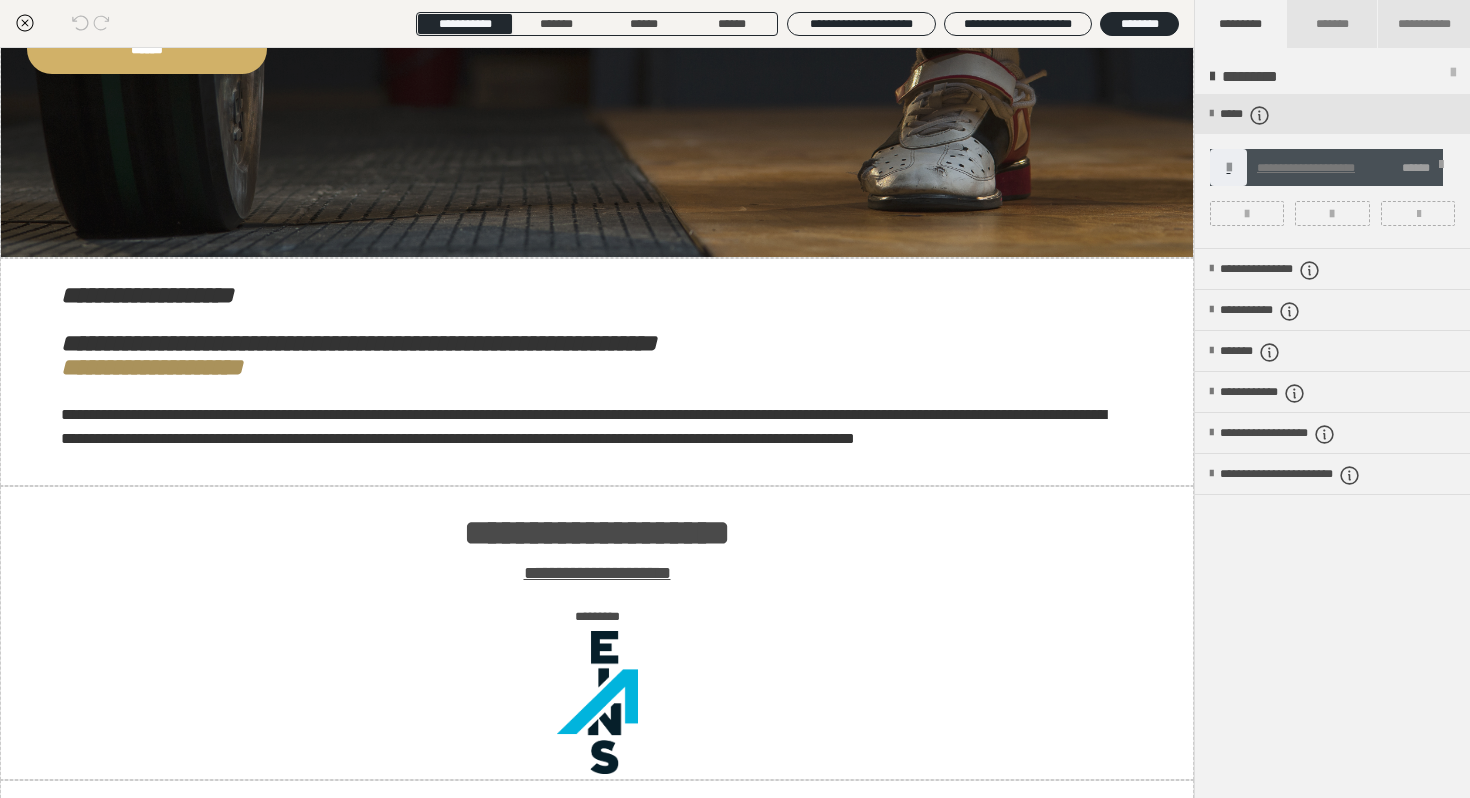 scroll, scrollTop: 0, scrollLeft: 0, axis: both 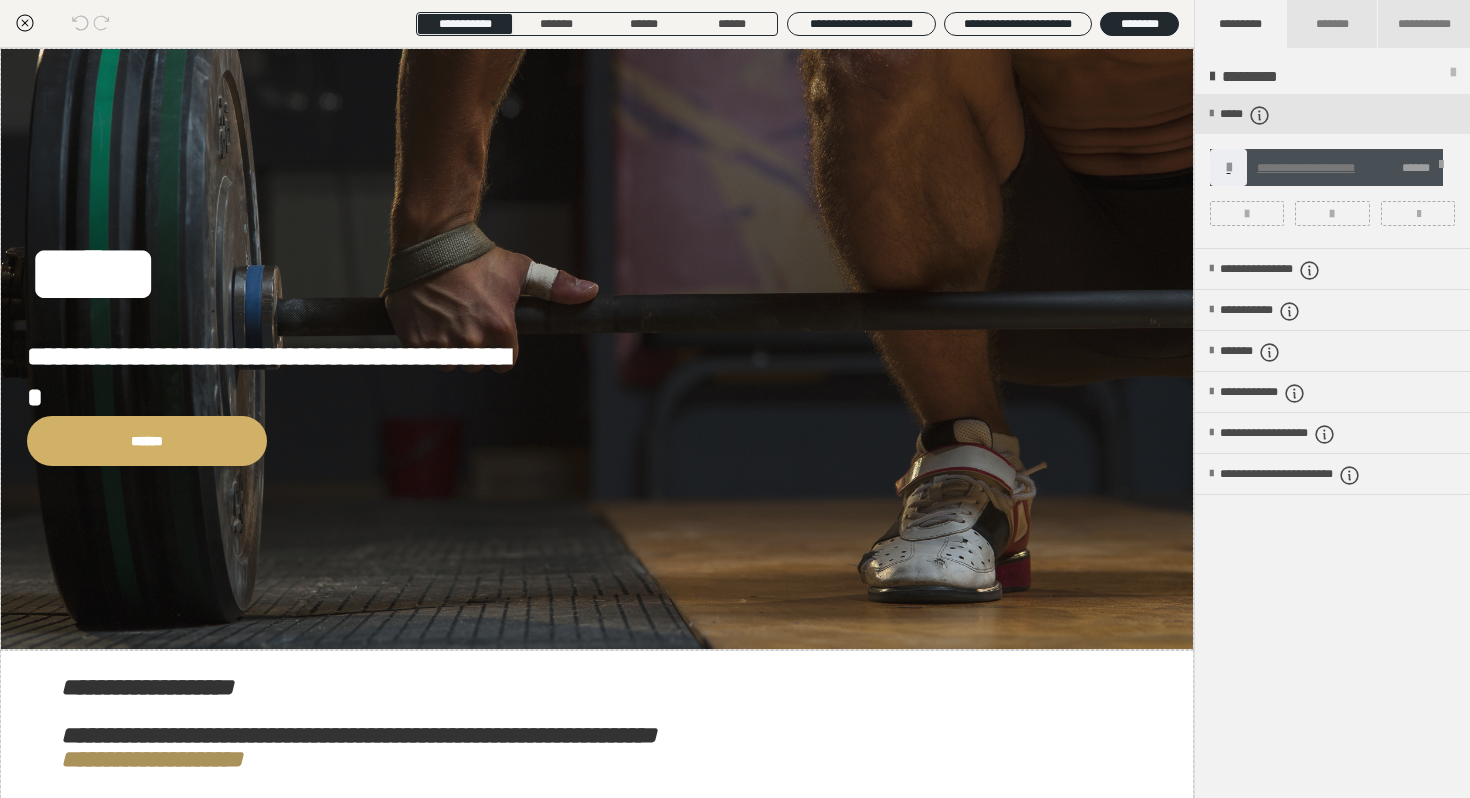 click on "**********" at bounding box center [1332, 447] 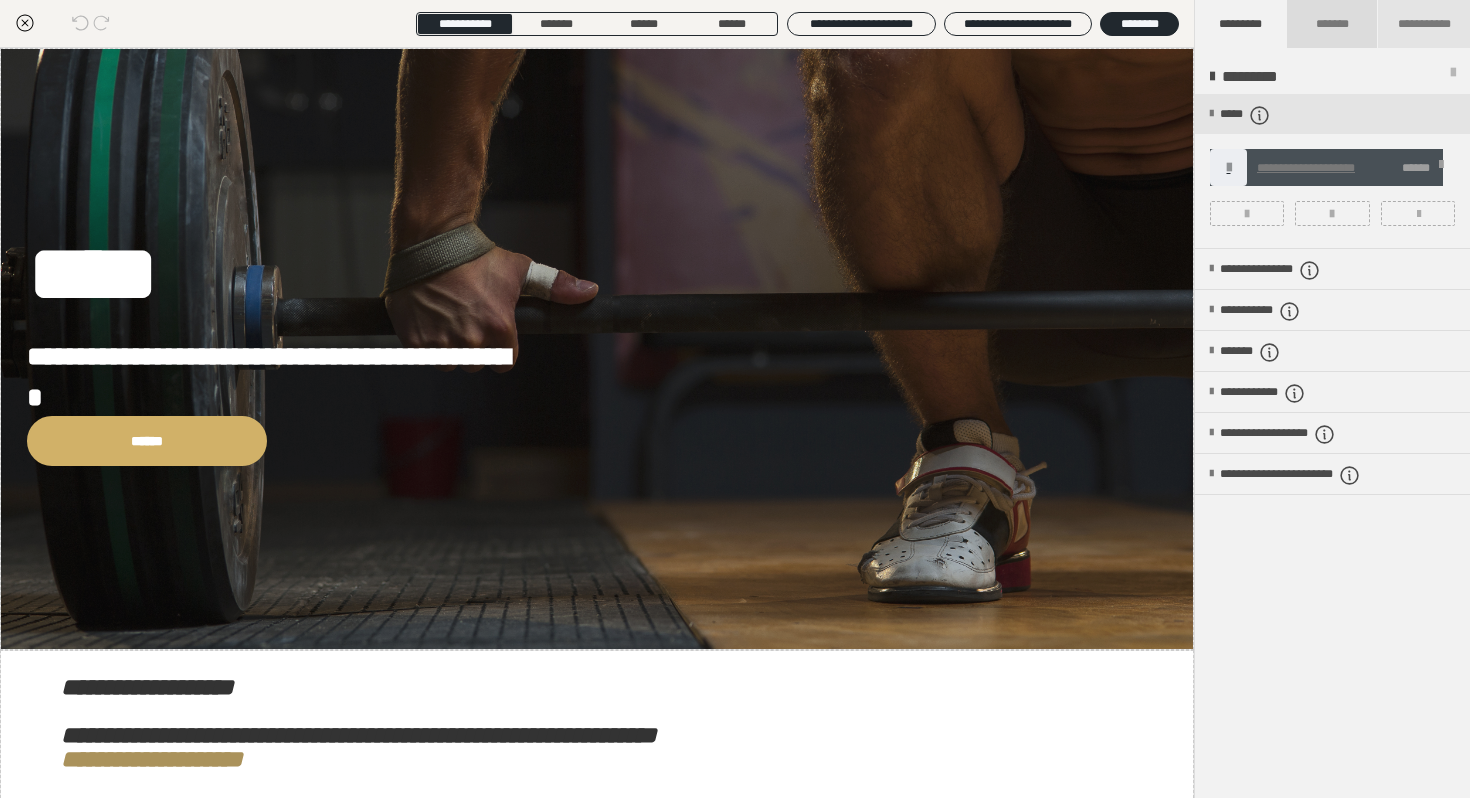 click on "*******" at bounding box center (1331, 24) 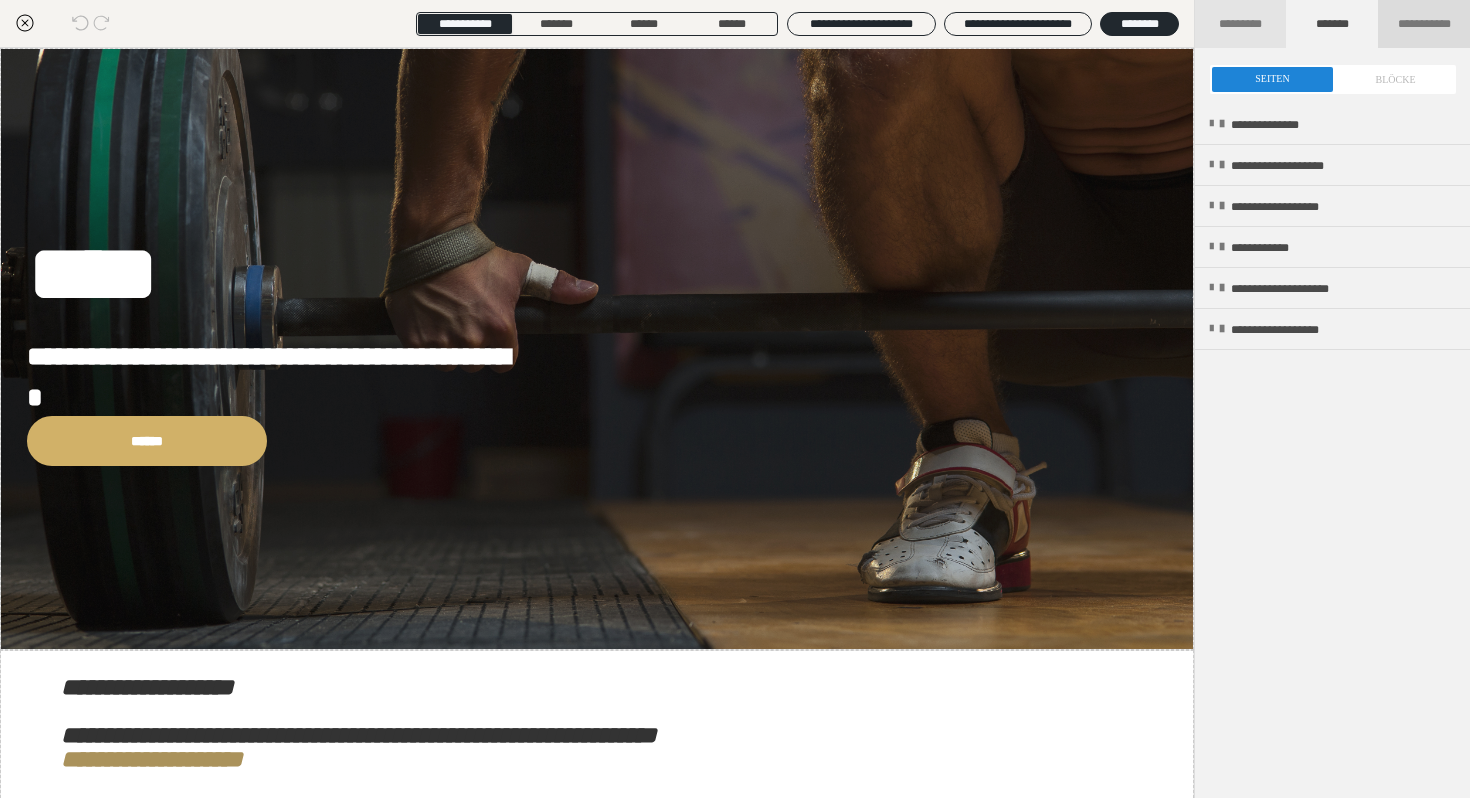 click on "**********" at bounding box center [1424, 24] 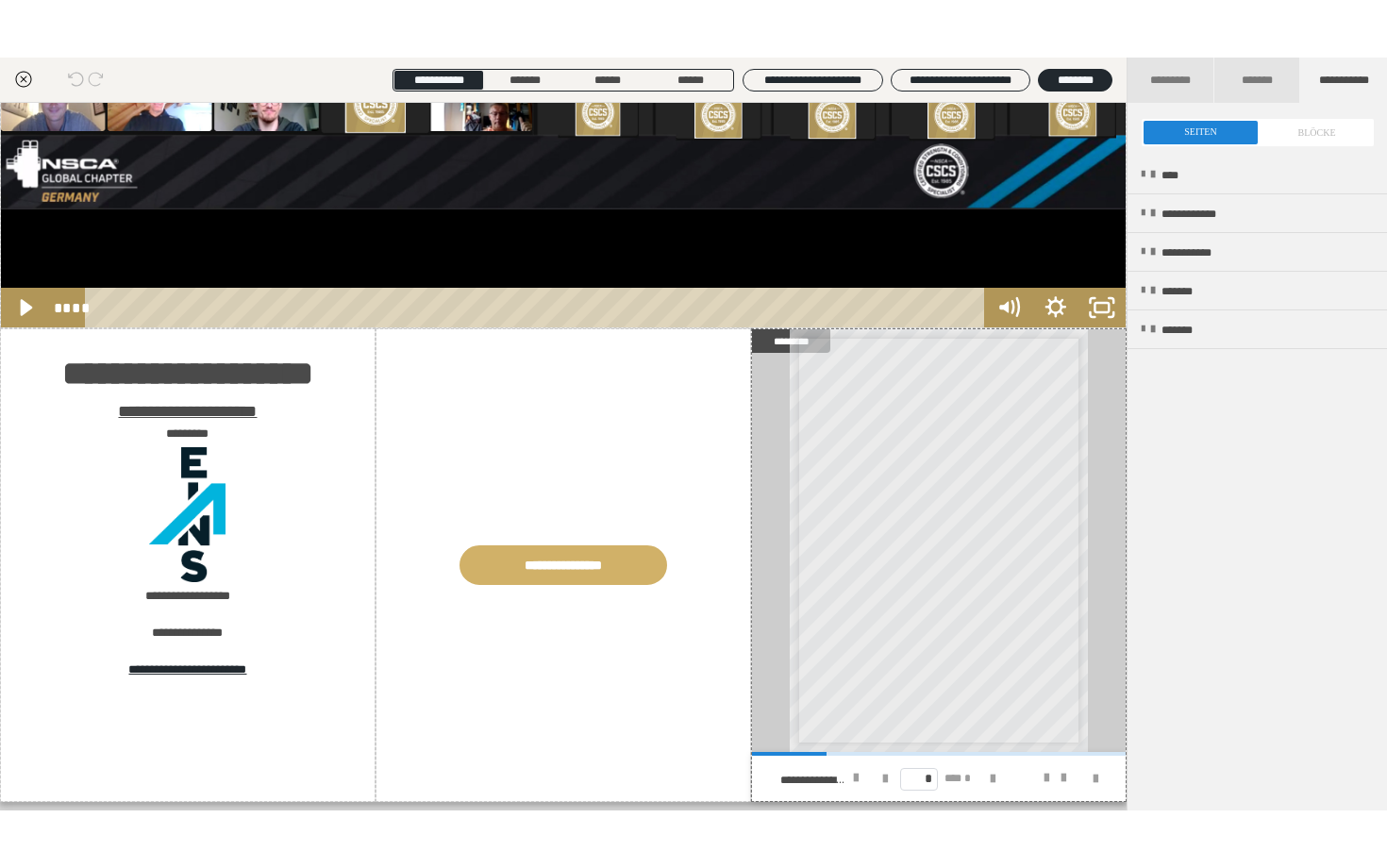 scroll, scrollTop: 4171, scrollLeft: 0, axis: vertical 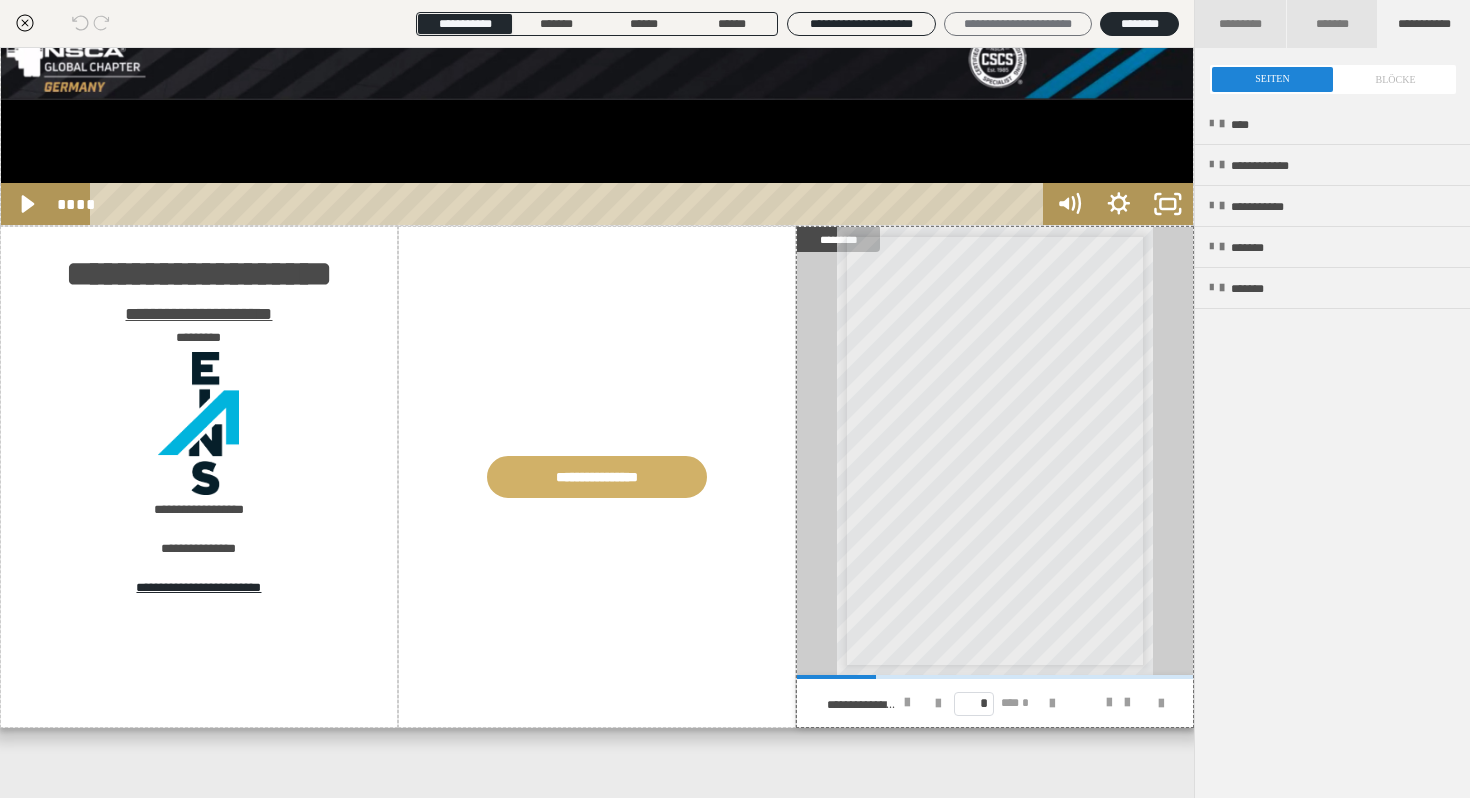 click on "**********" at bounding box center (1018, 24) 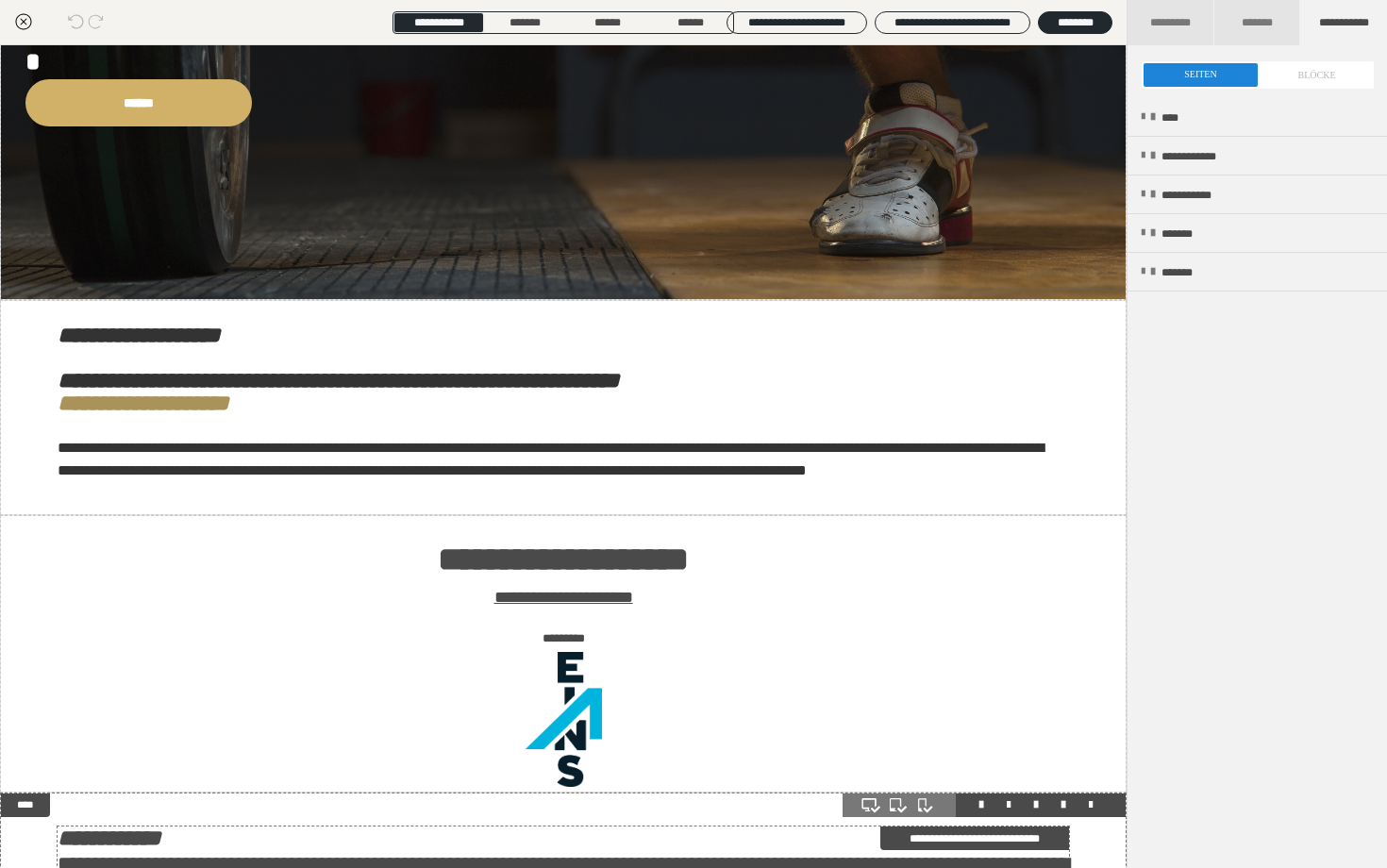 scroll, scrollTop: 0, scrollLeft: 0, axis: both 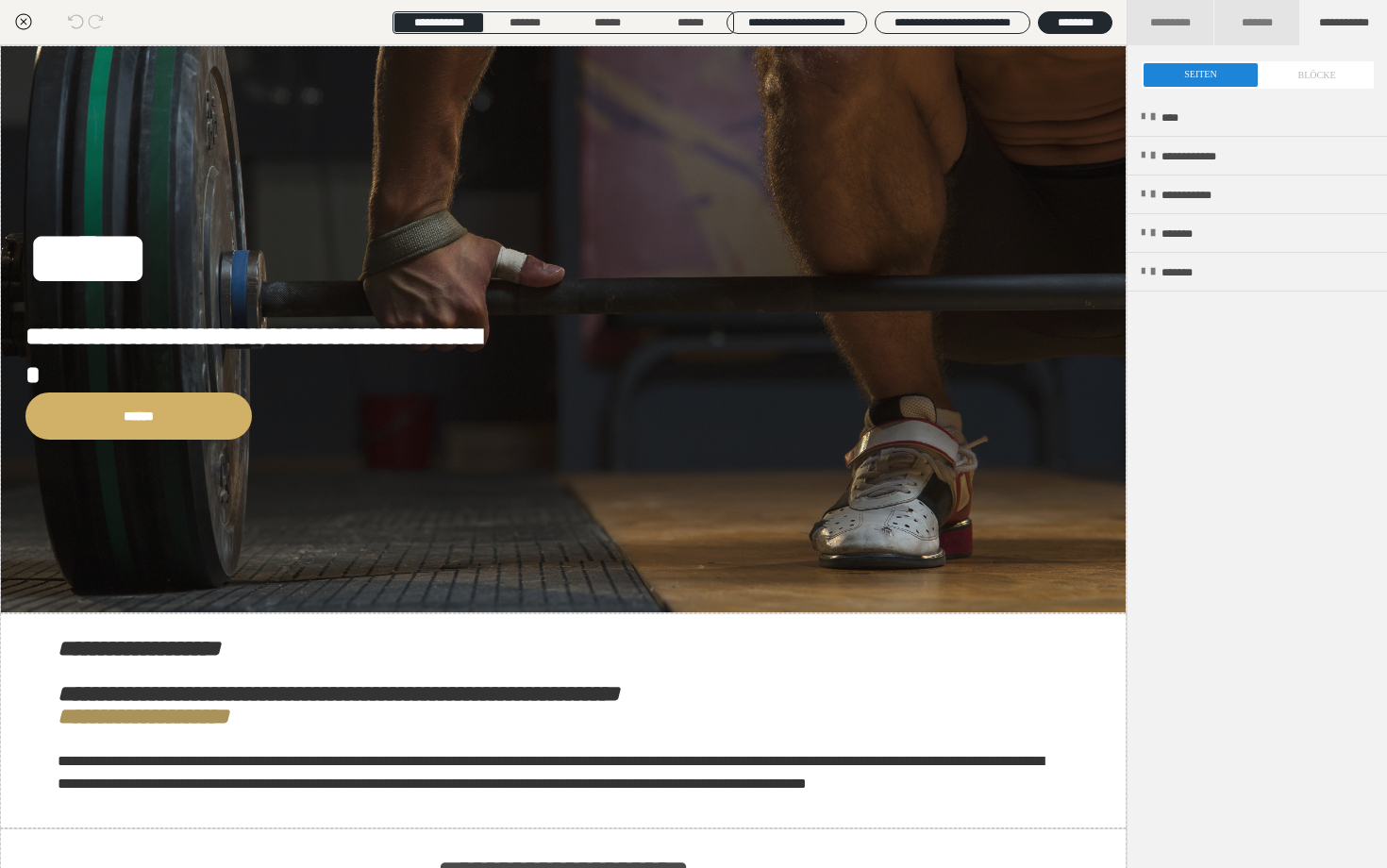 click 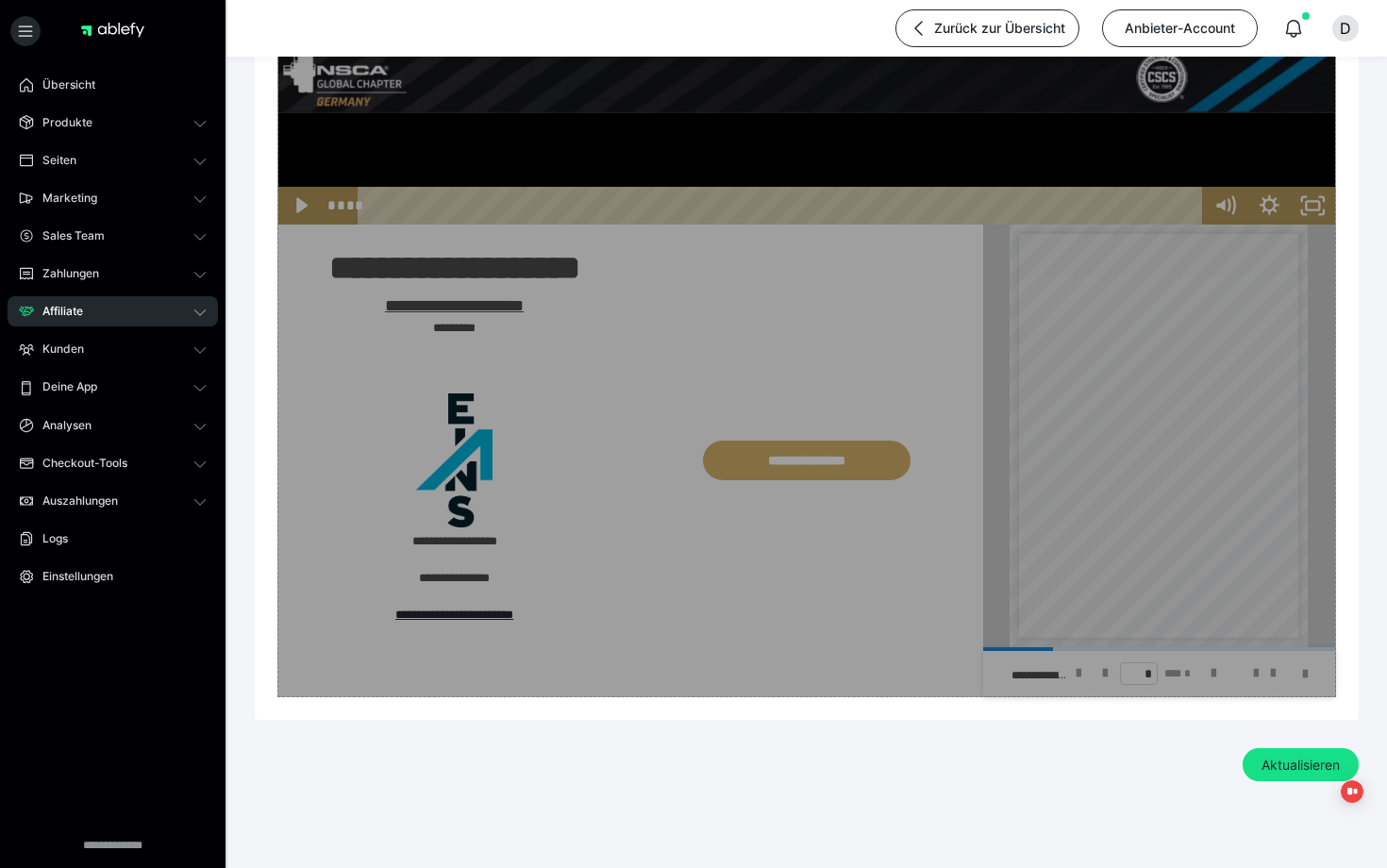 scroll, scrollTop: 4389, scrollLeft: 0, axis: vertical 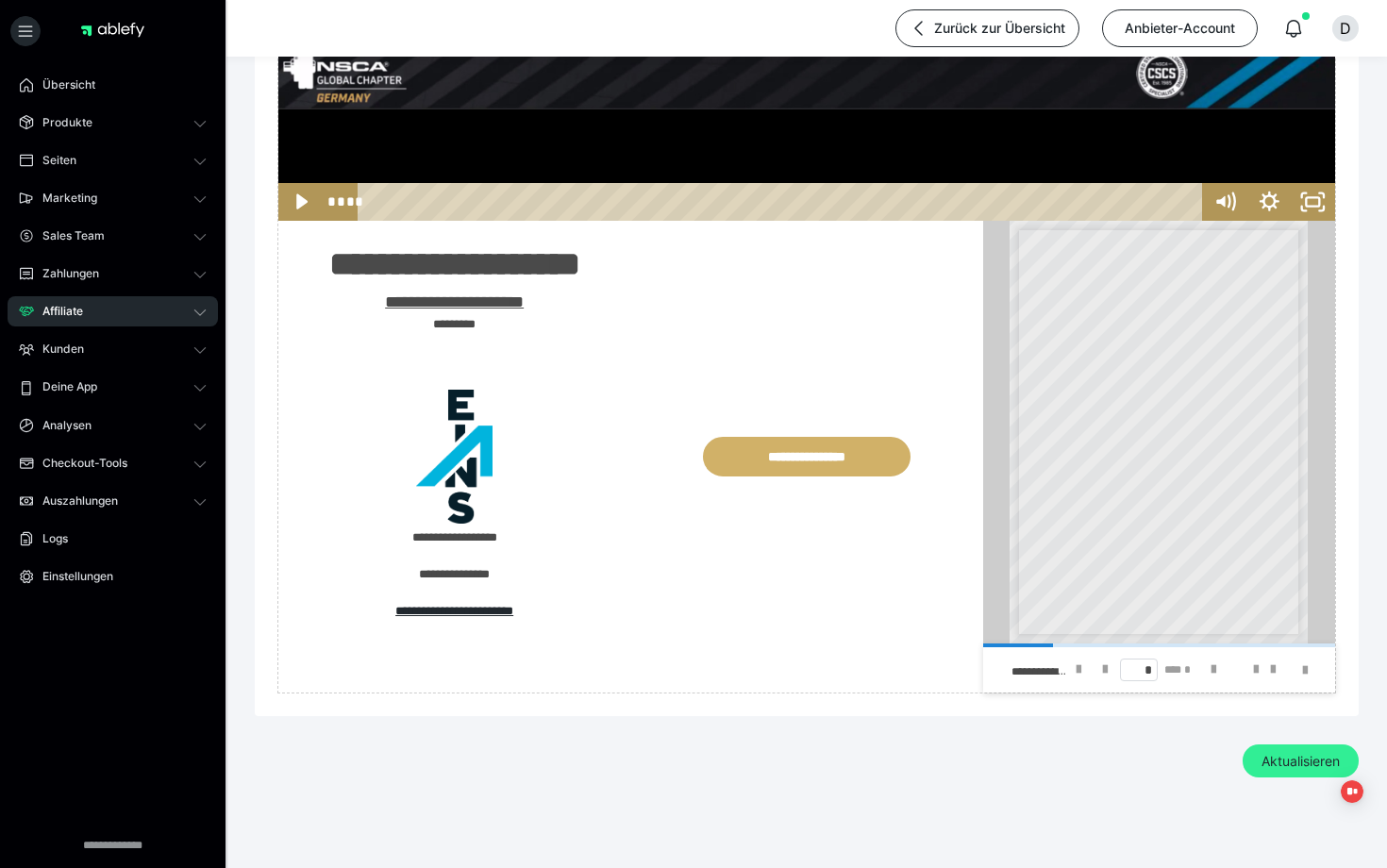 click on "Aktualisieren" at bounding box center [1300, 761] 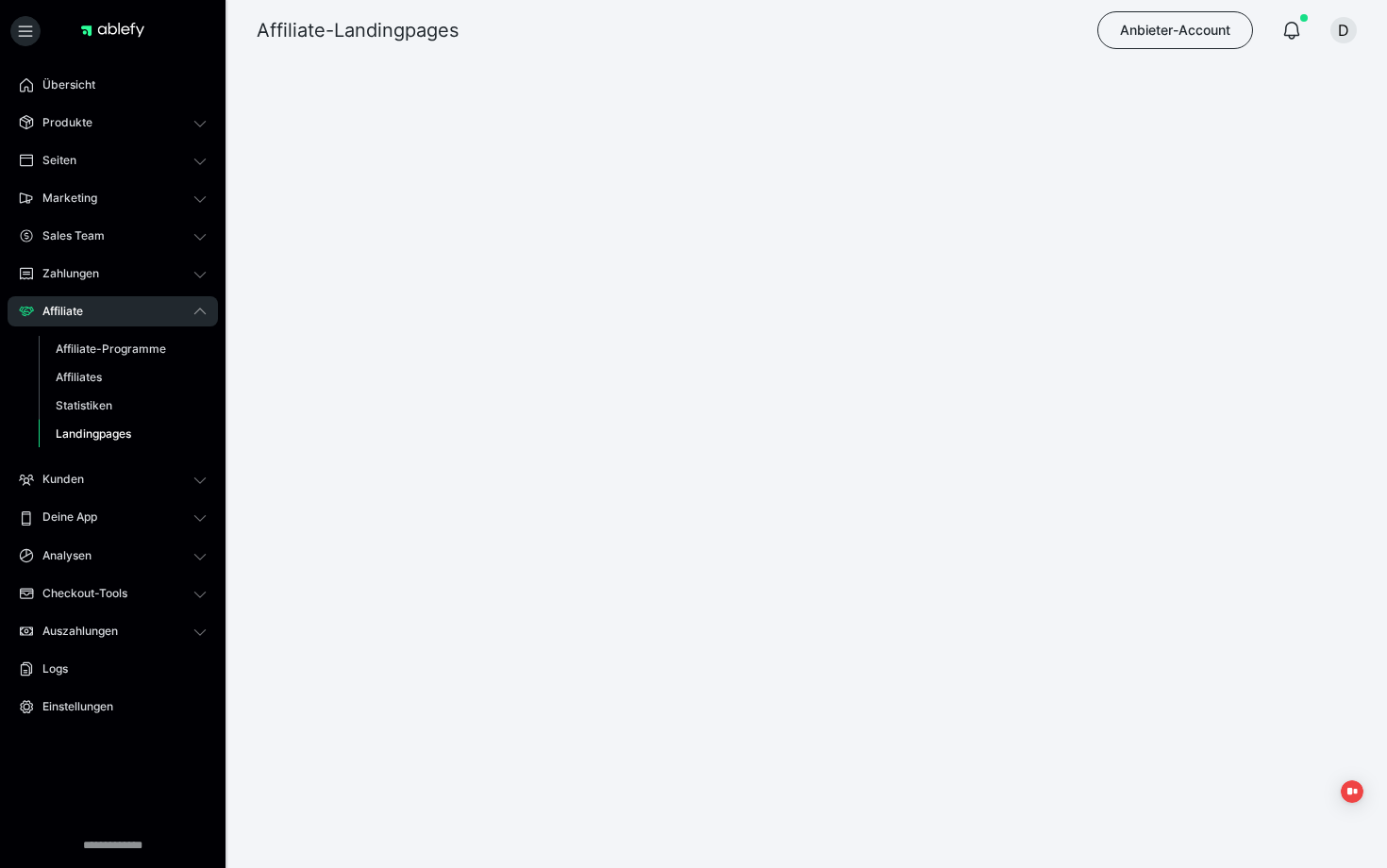 scroll, scrollTop: 0, scrollLeft: 0, axis: both 